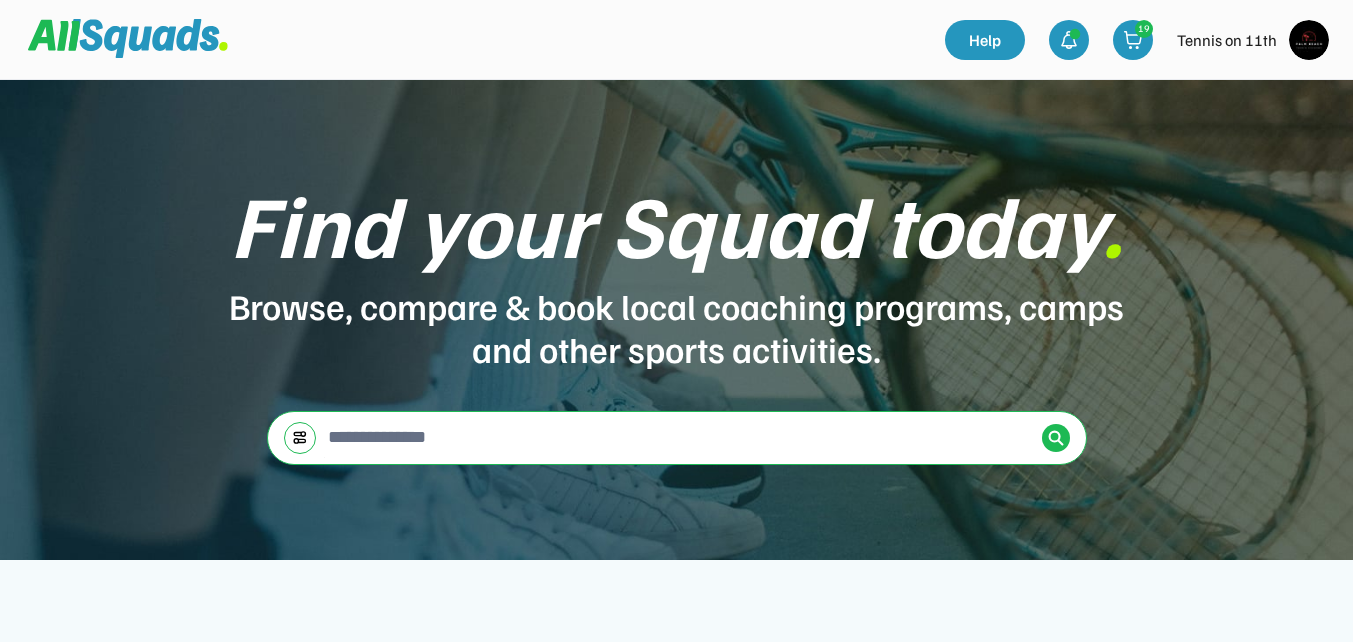 scroll, scrollTop: 200, scrollLeft: 0, axis: vertical 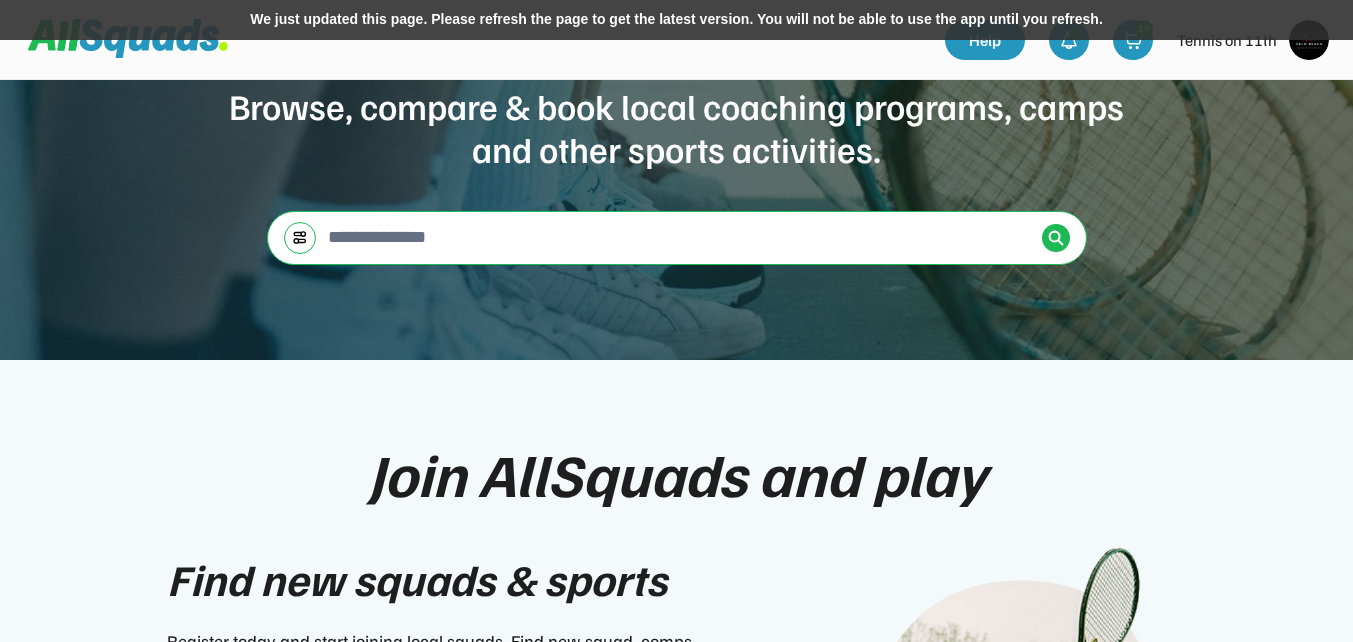 click on "We just updated this page.  Please refresh the page to get the latest version. You will not be able to use the app until you refresh." at bounding box center [676, 20] 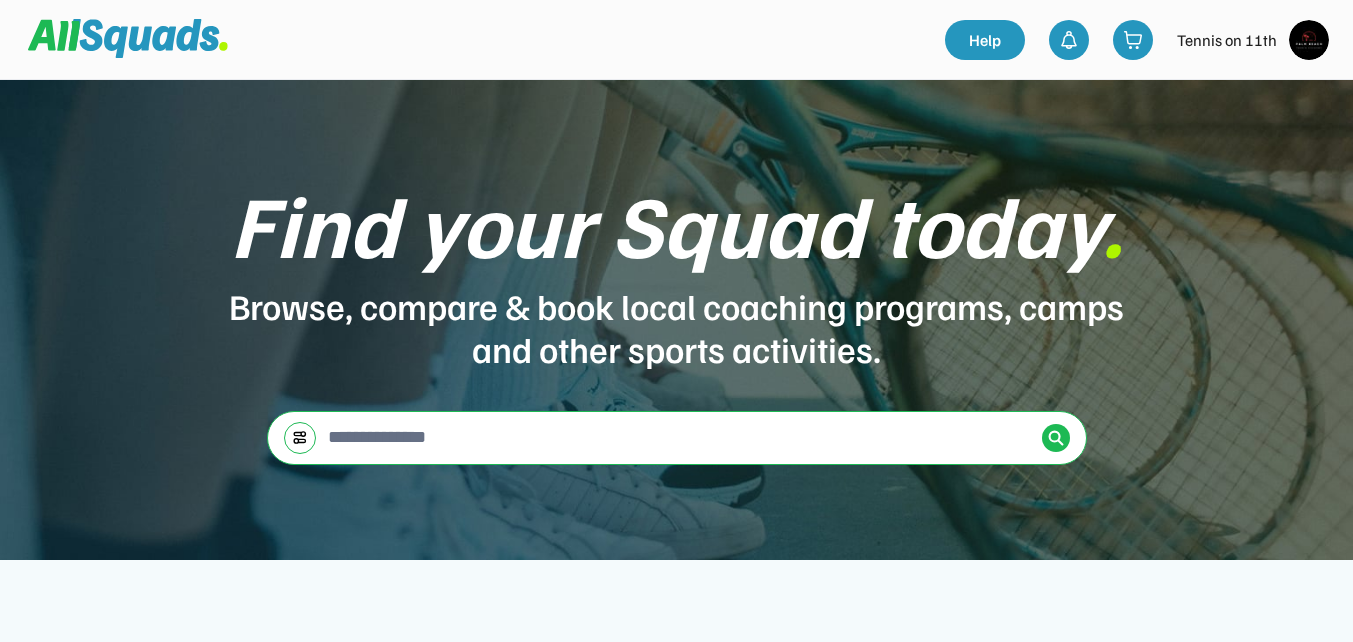 scroll, scrollTop: 207, scrollLeft: 0, axis: vertical 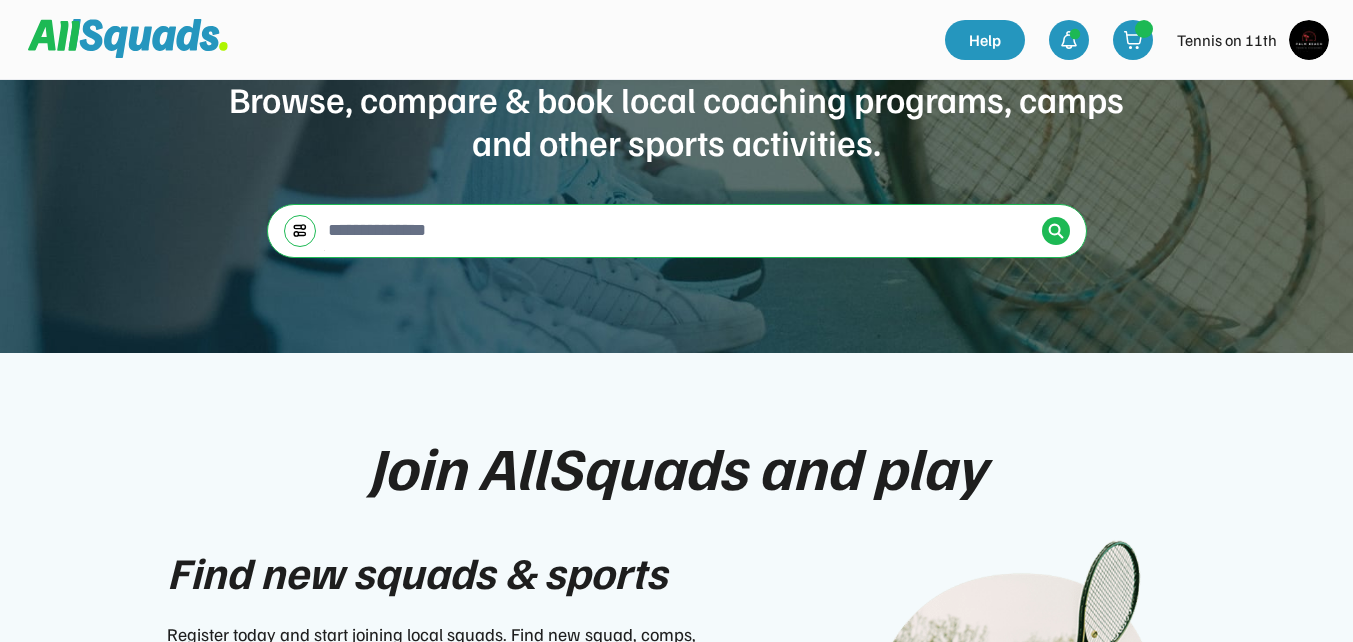 click at bounding box center (1309, 40) 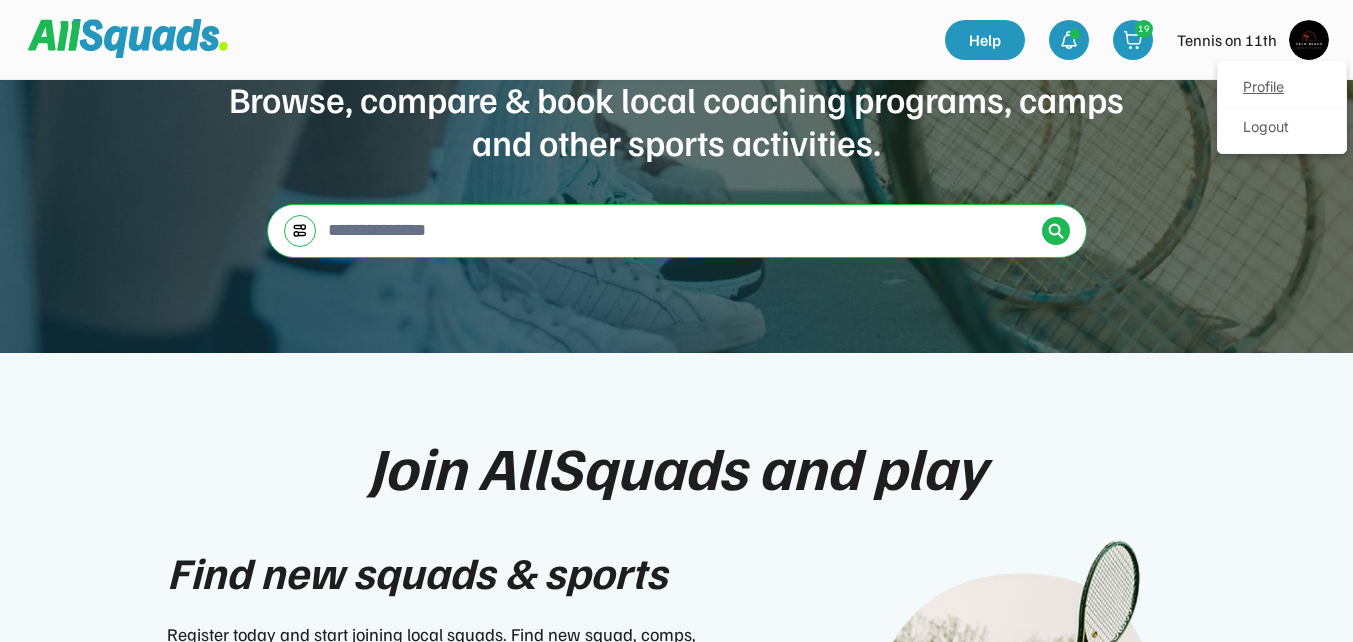 click on "Profile" at bounding box center (1282, 88) 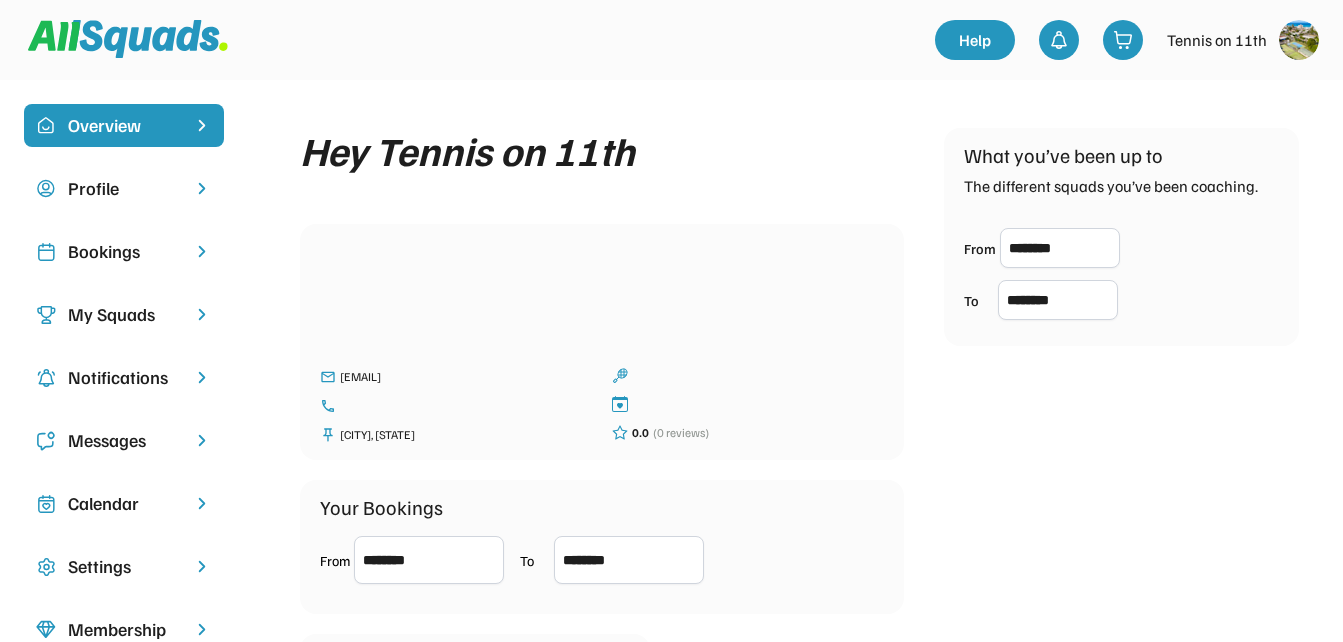 scroll, scrollTop: 0, scrollLeft: 0, axis: both 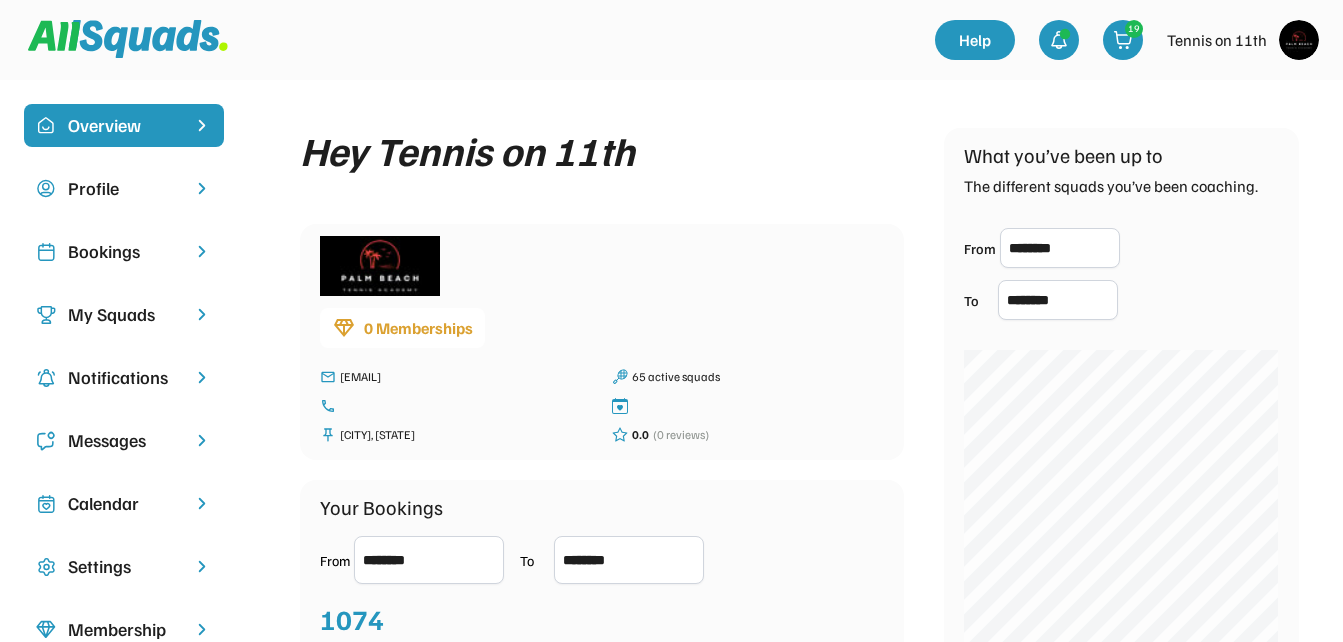 click on "Bookings" at bounding box center (124, 251) 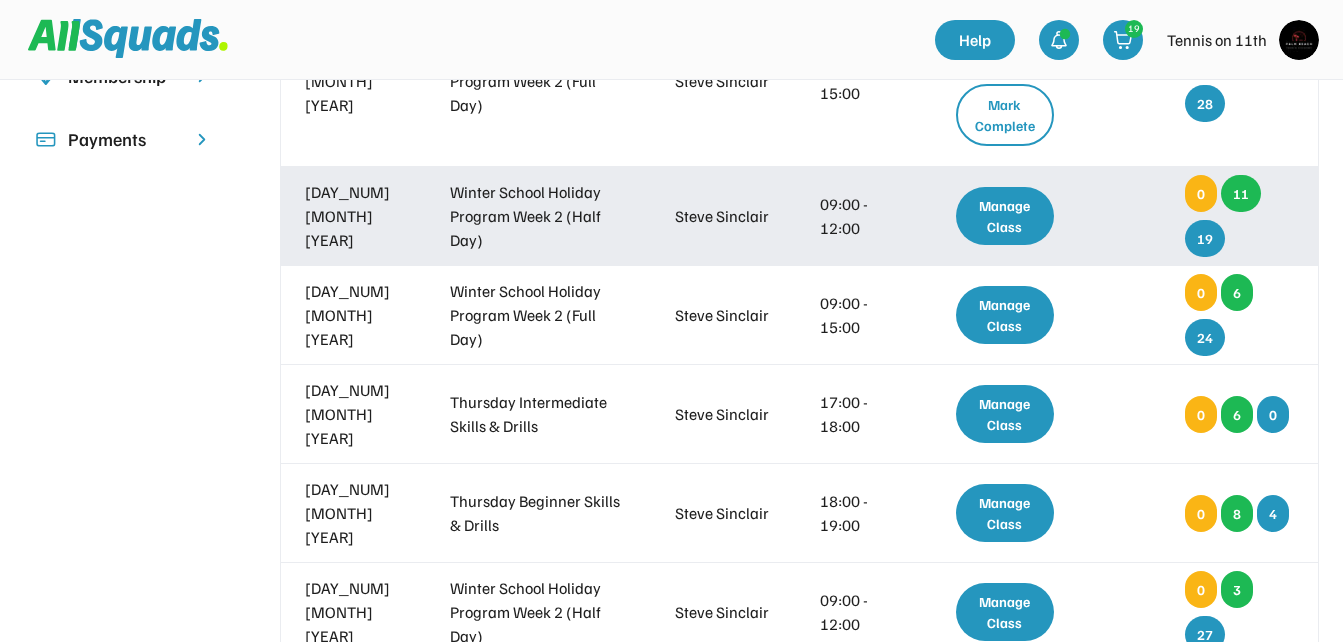 scroll, scrollTop: 600, scrollLeft: 0, axis: vertical 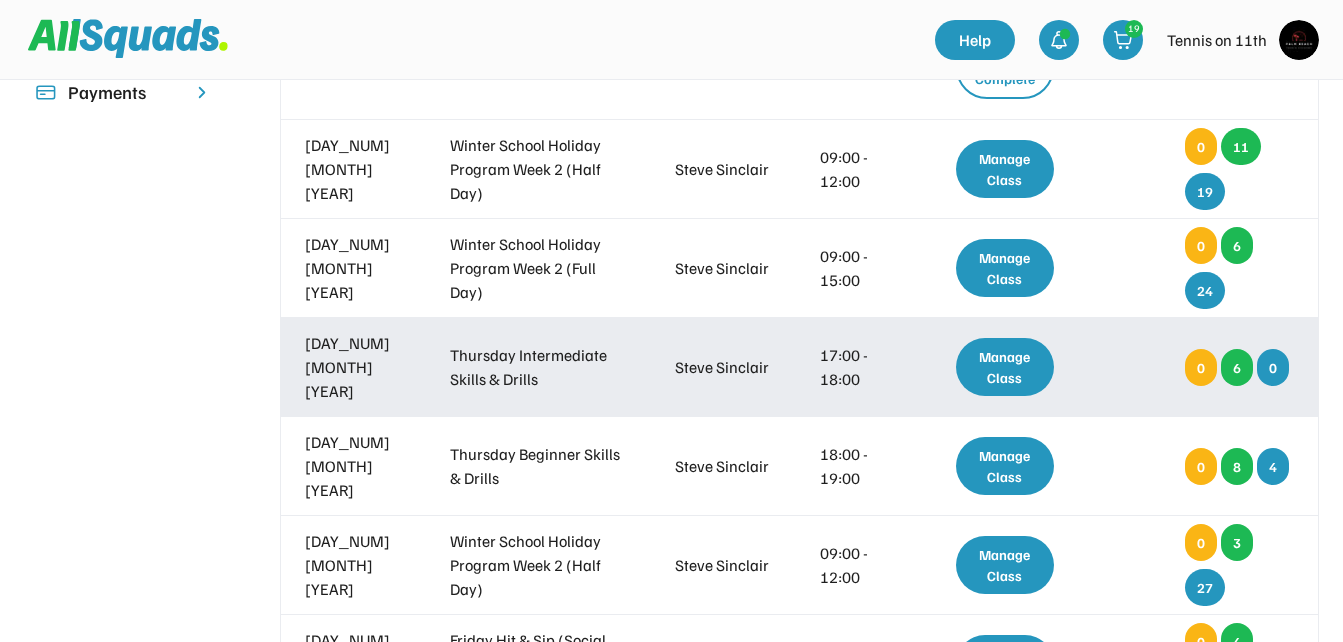 click on "Manage Class" at bounding box center [1005, 367] 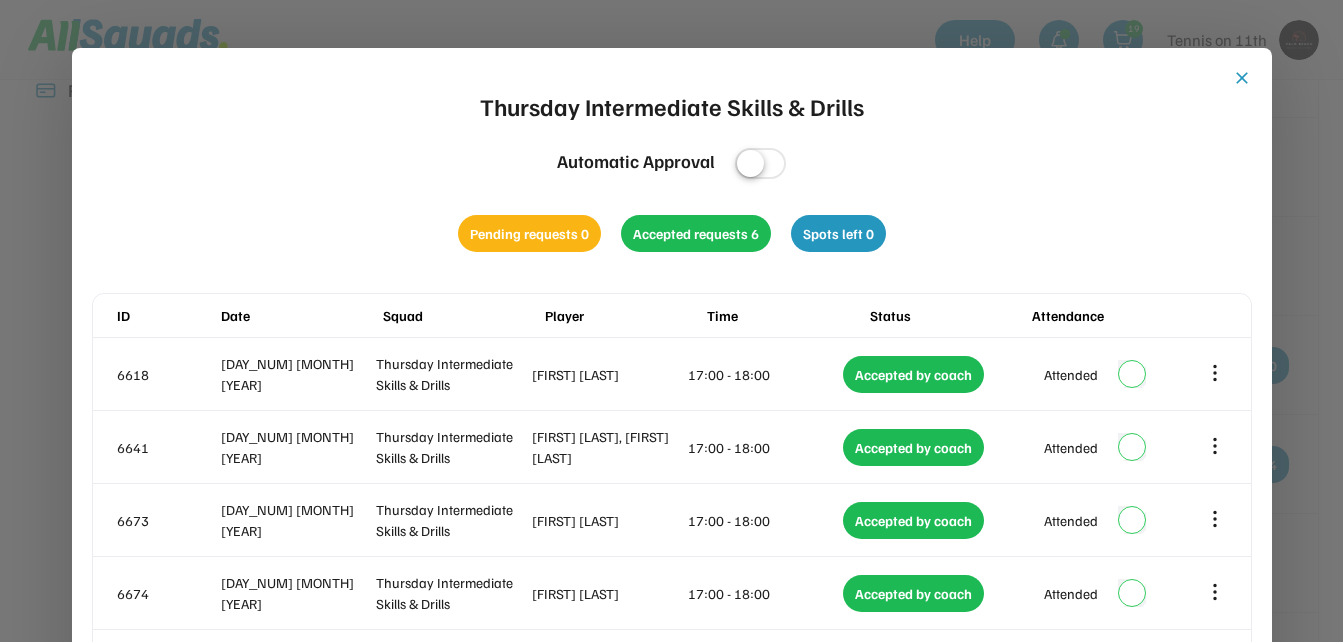 scroll, scrollTop: 600, scrollLeft: 0, axis: vertical 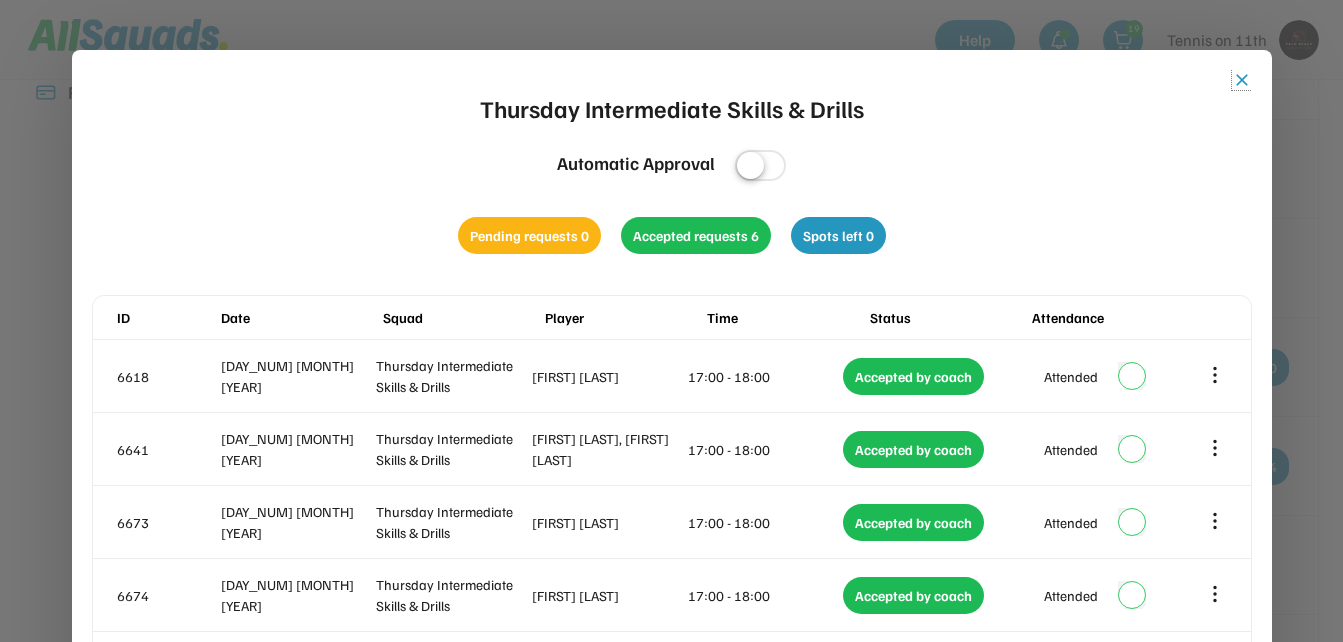 click on "close" at bounding box center (1242, 80) 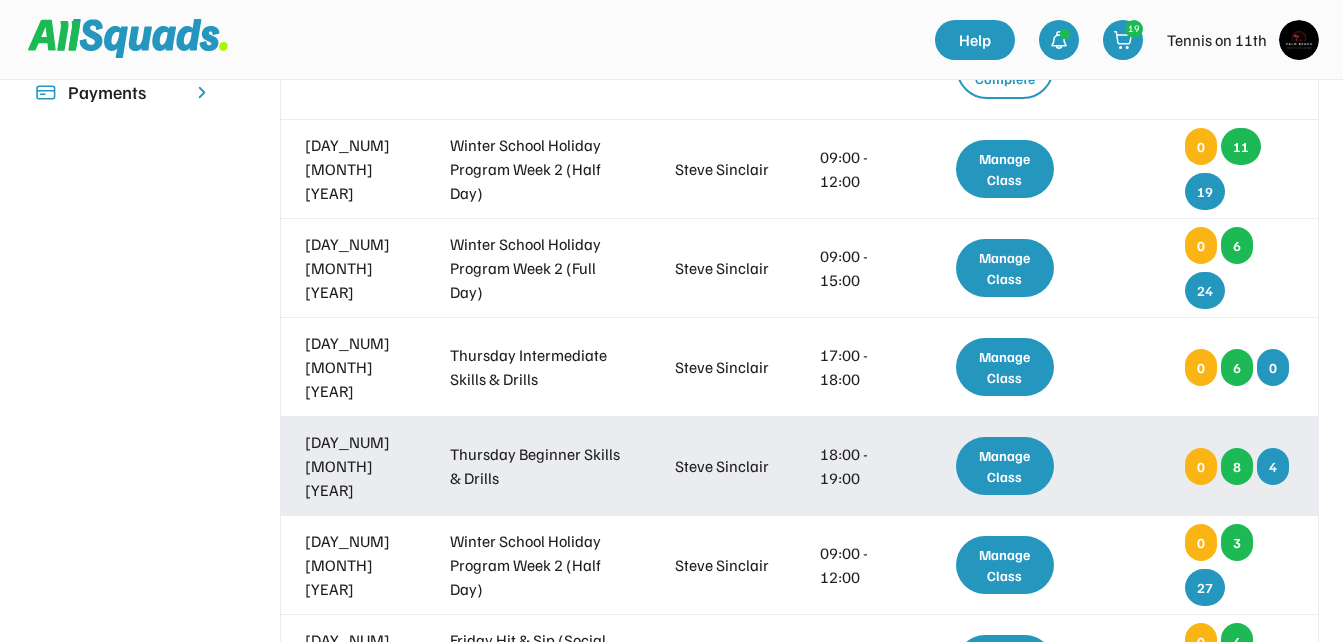 click on "Manage Class" at bounding box center (1005, 466) 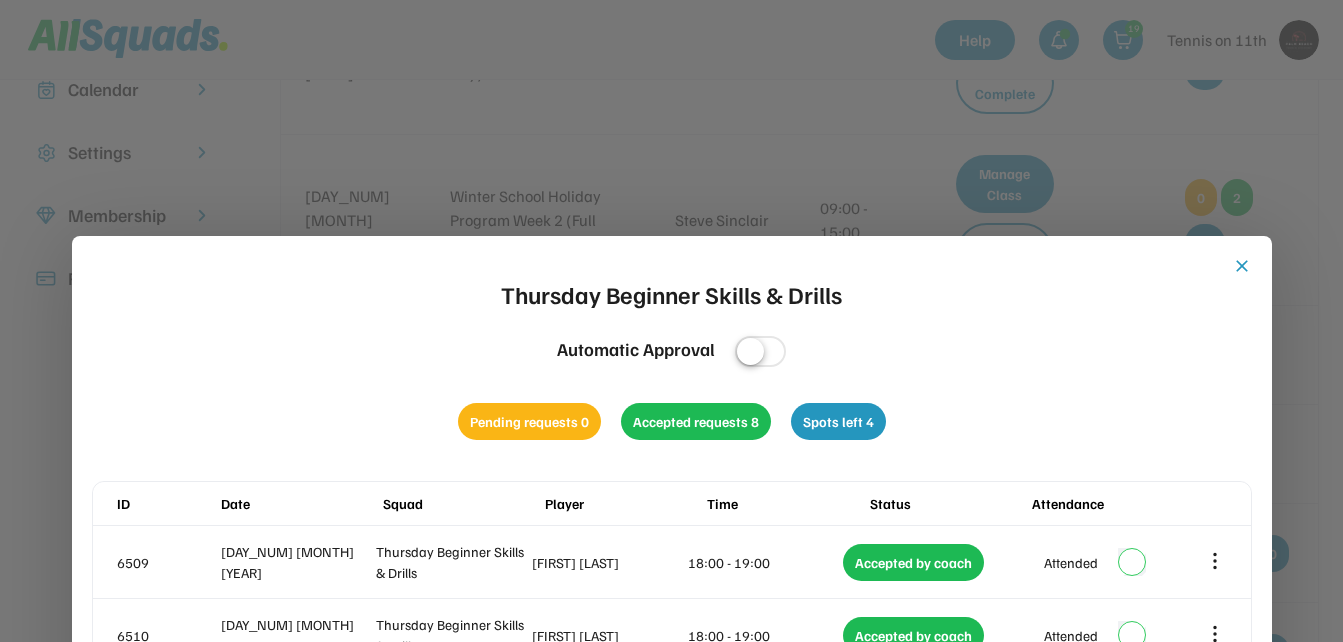 scroll, scrollTop: 400, scrollLeft: 0, axis: vertical 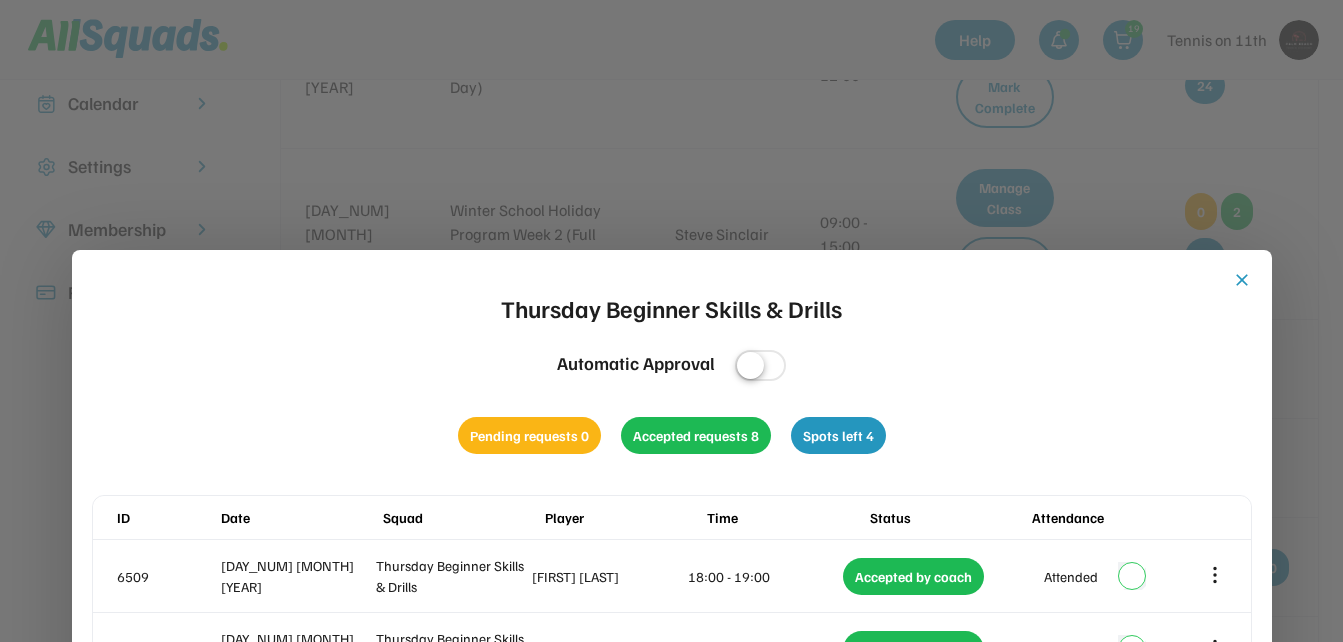 click on "close" at bounding box center [0, 0] 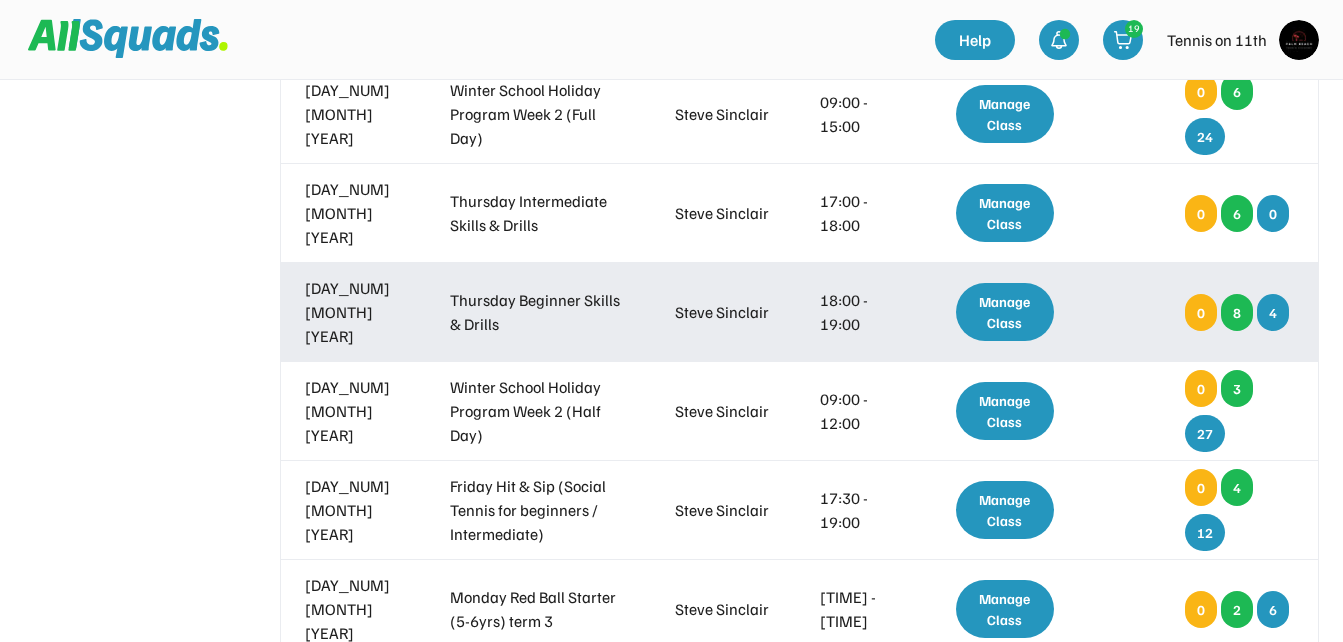 scroll, scrollTop: 800, scrollLeft: 0, axis: vertical 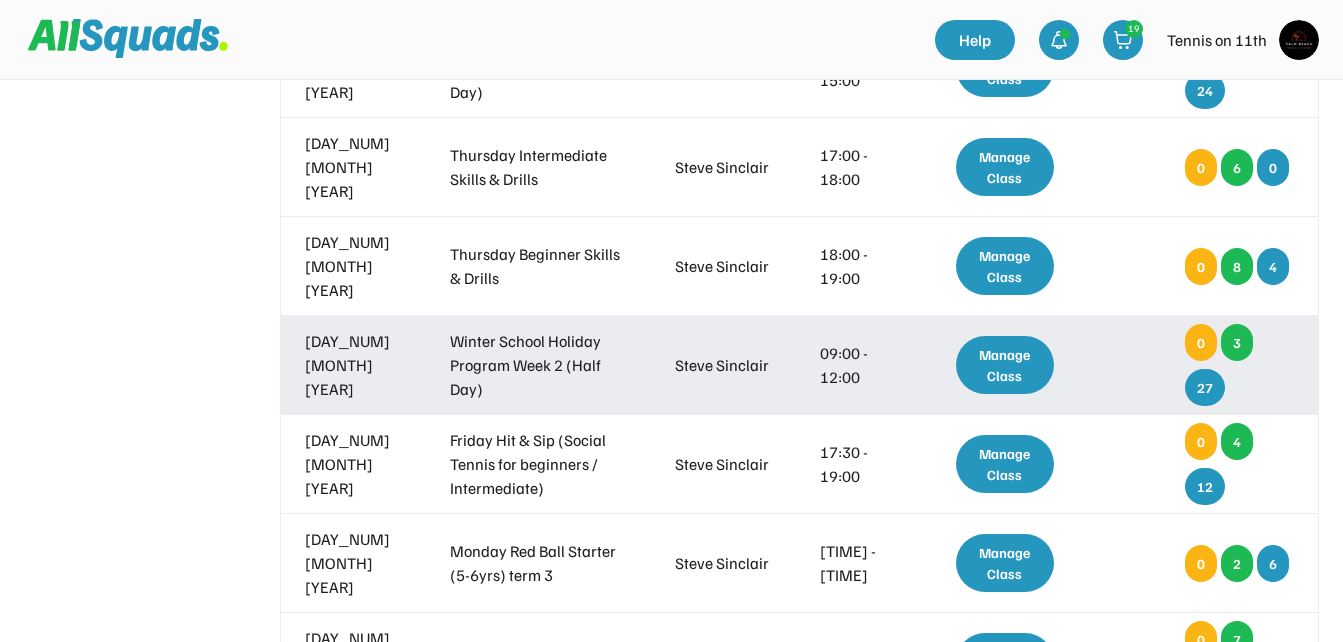 click on "Manage Class" at bounding box center (1005, 365) 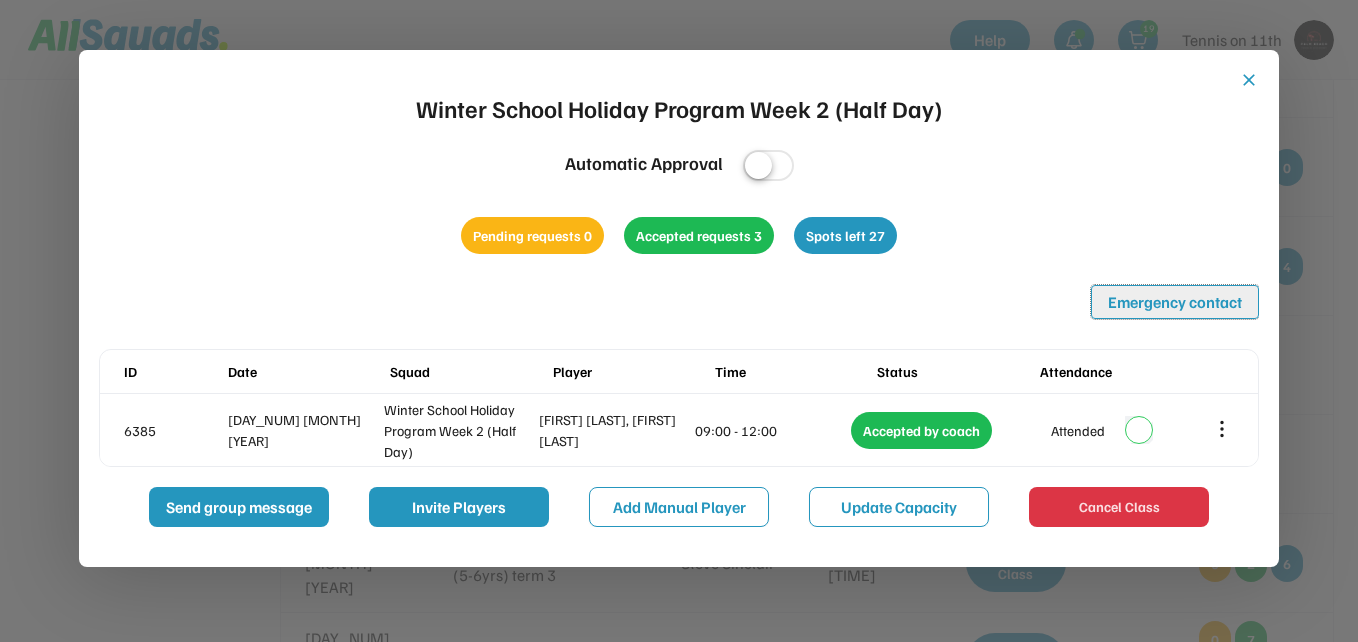 click on "Emergency contact" at bounding box center (1175, 302) 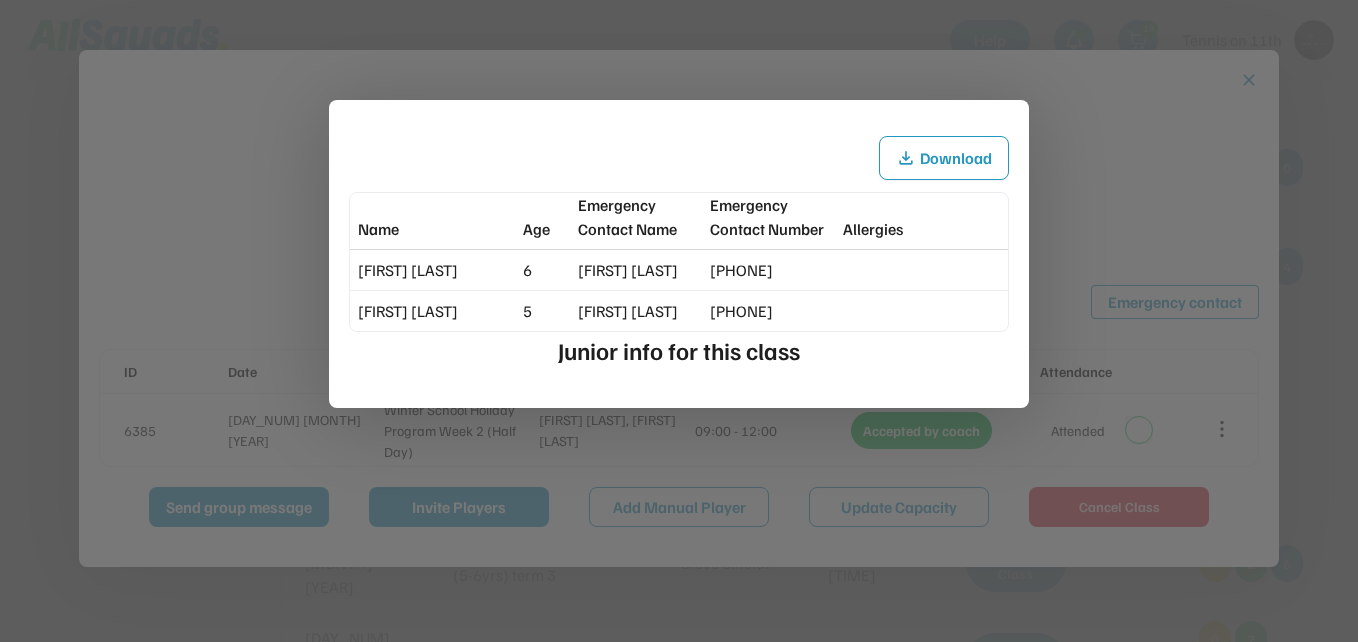 click at bounding box center [679, 321] 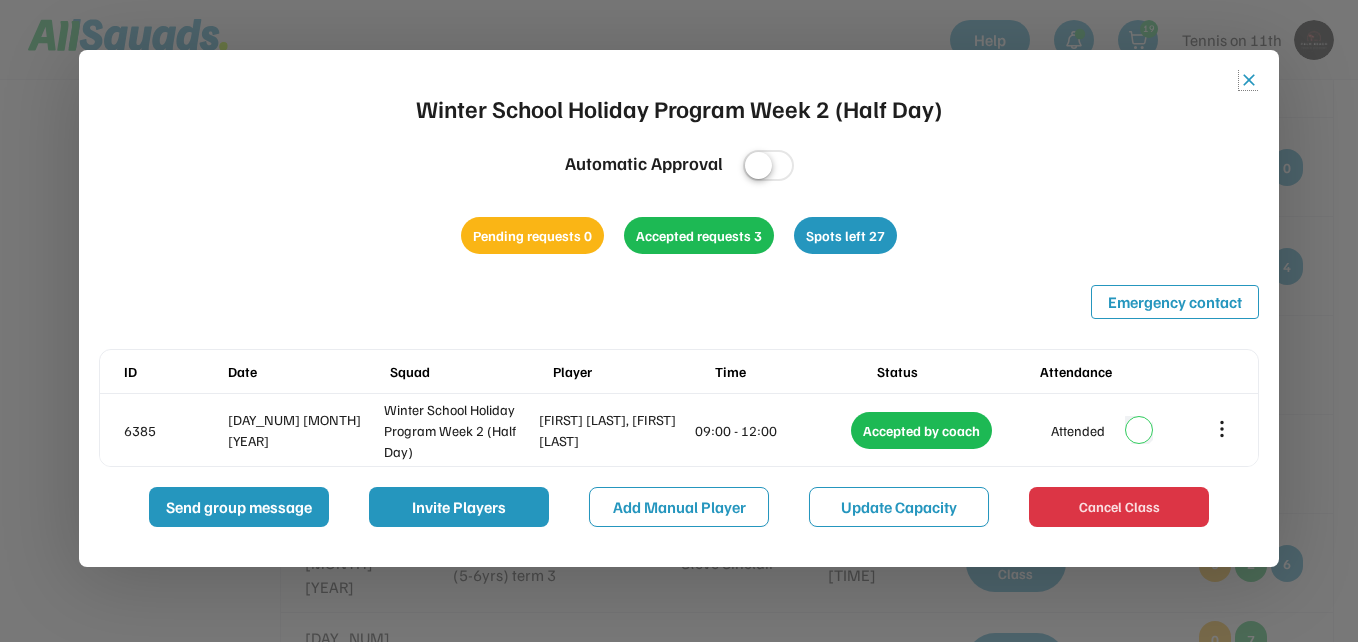 click on "close" at bounding box center [1249, 80] 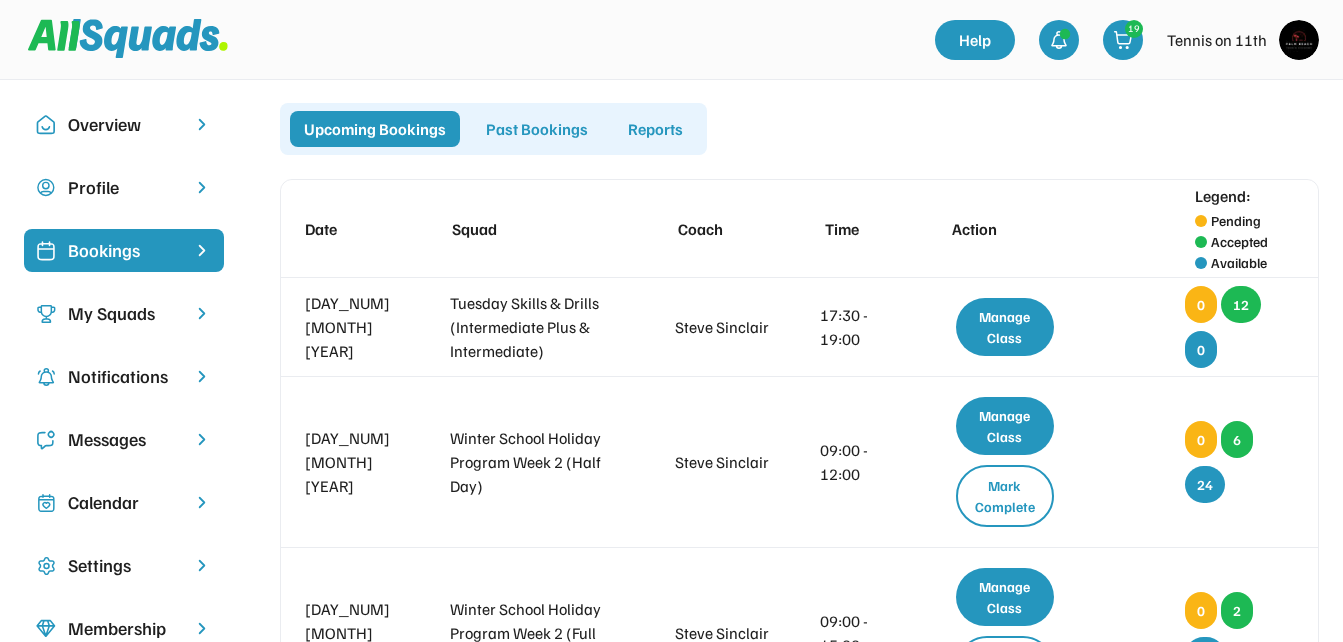 scroll, scrollTop: 0, scrollLeft: 0, axis: both 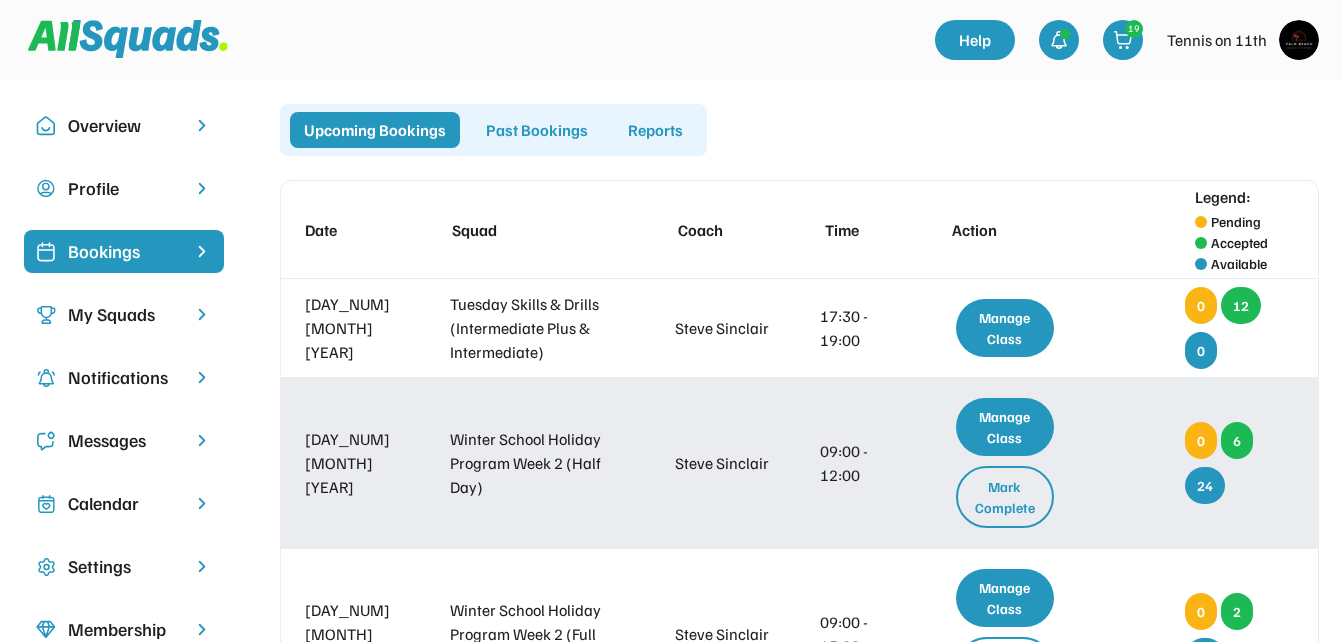 click on "Manage Class" at bounding box center (1005, 427) 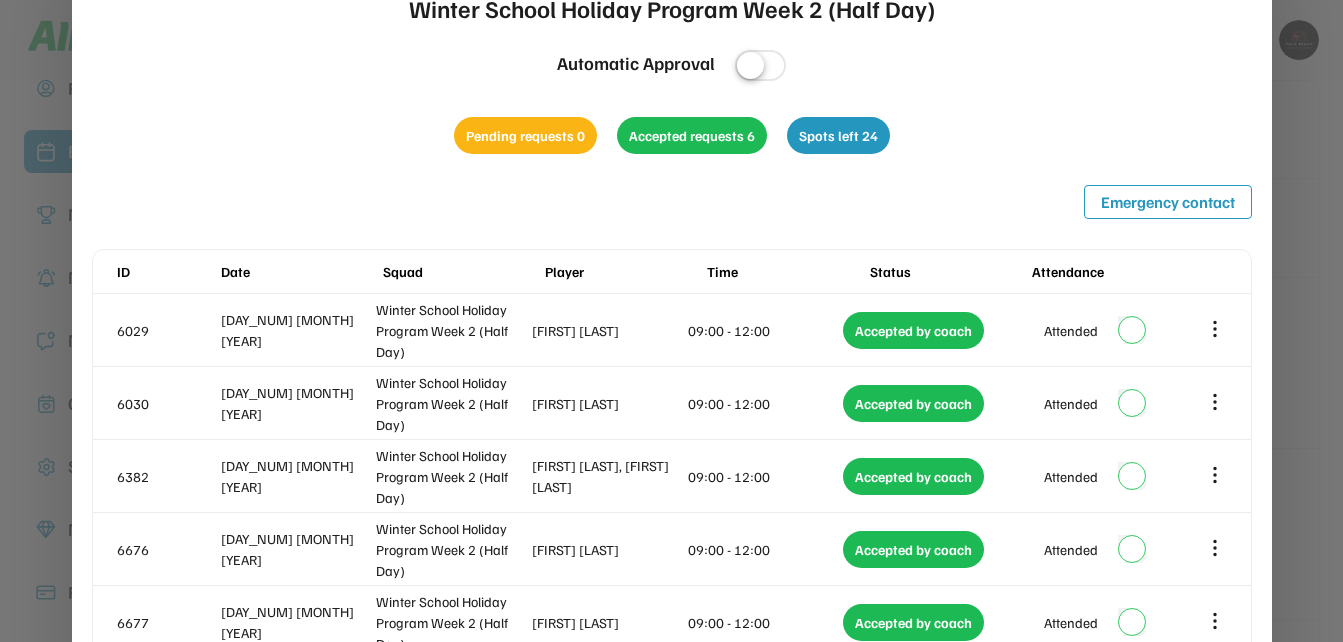 scroll, scrollTop: 0, scrollLeft: 0, axis: both 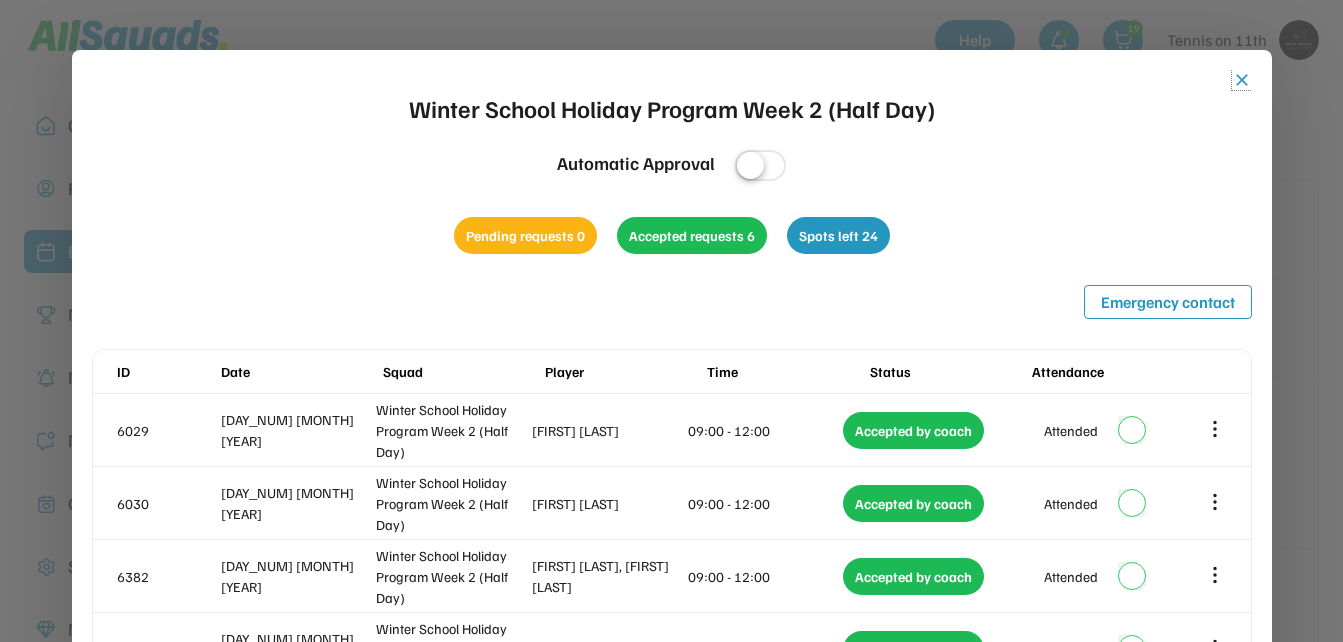 click on "close" at bounding box center (1242, 80) 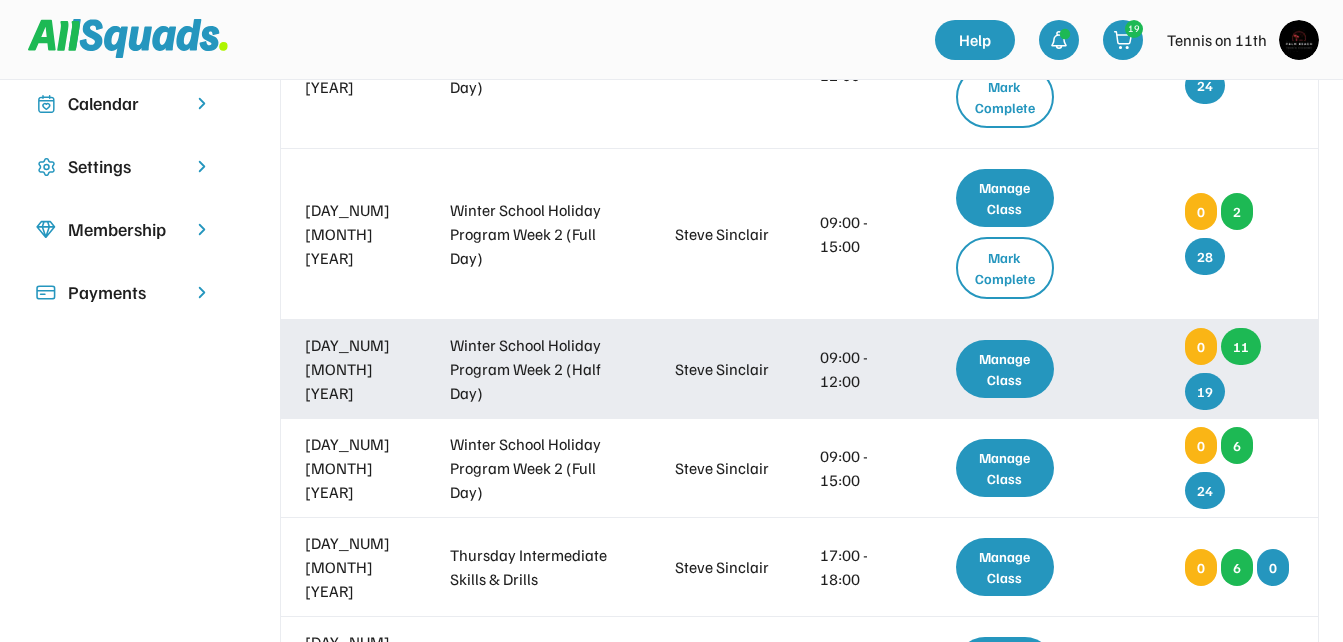 scroll, scrollTop: 500, scrollLeft: 0, axis: vertical 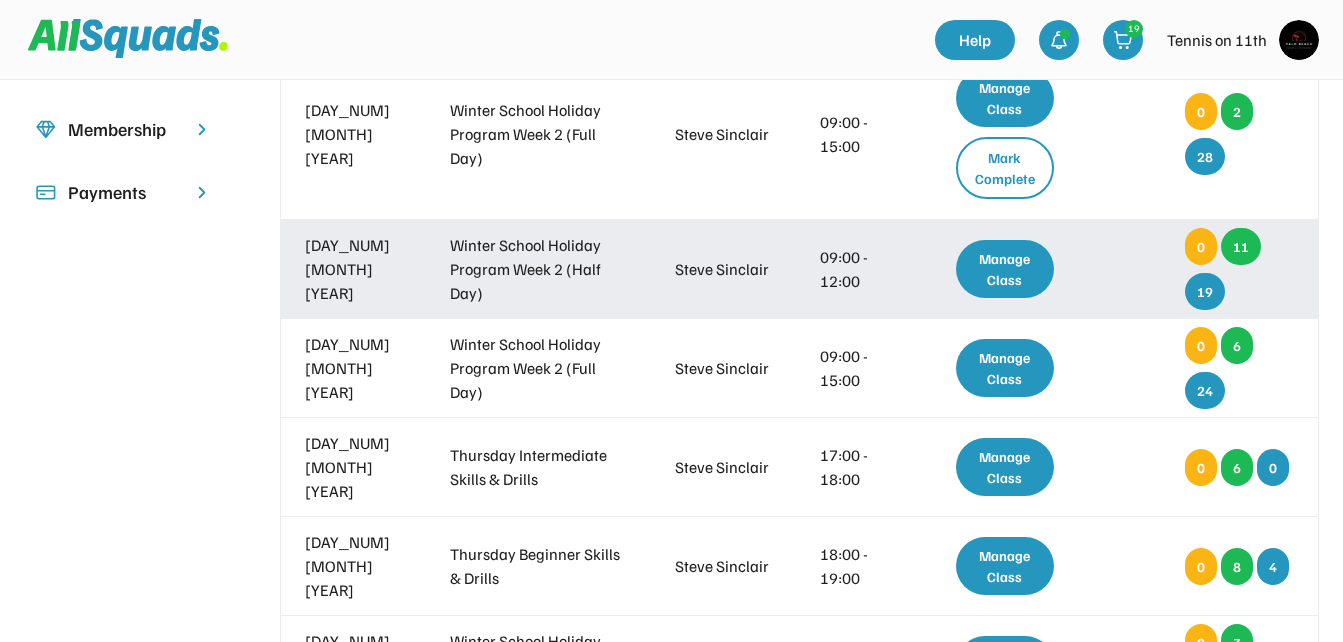 click on "Manage Class" at bounding box center [1005, 269] 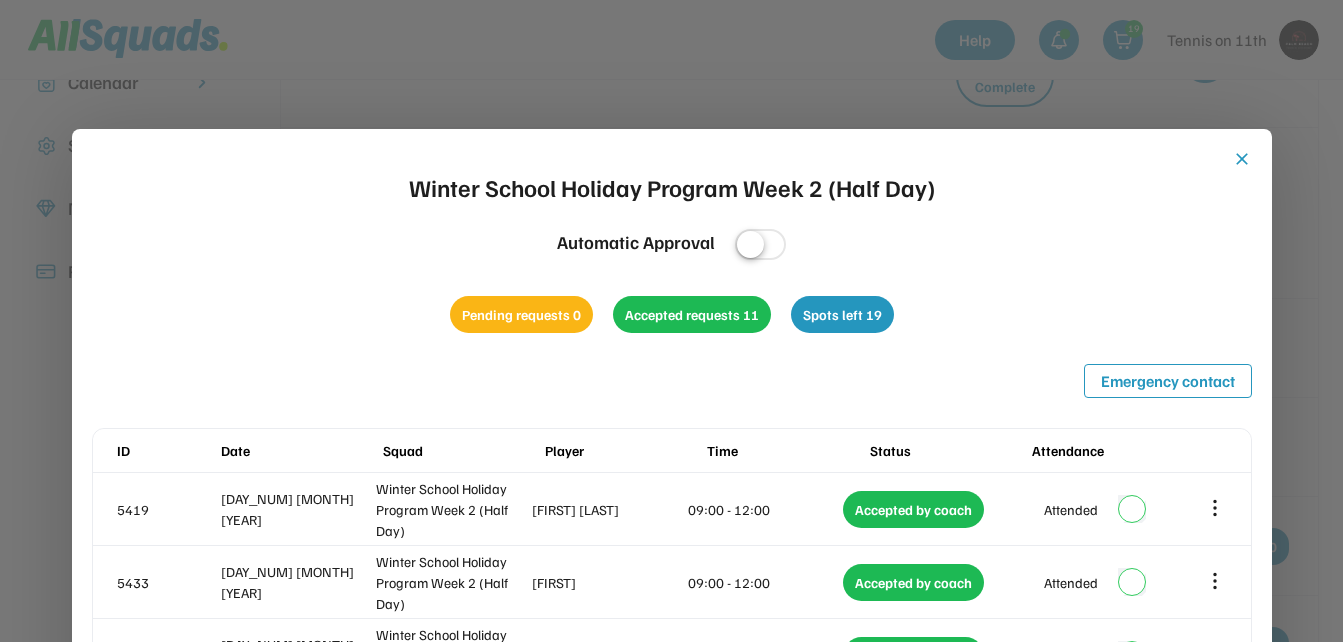 scroll, scrollTop: 400, scrollLeft: 0, axis: vertical 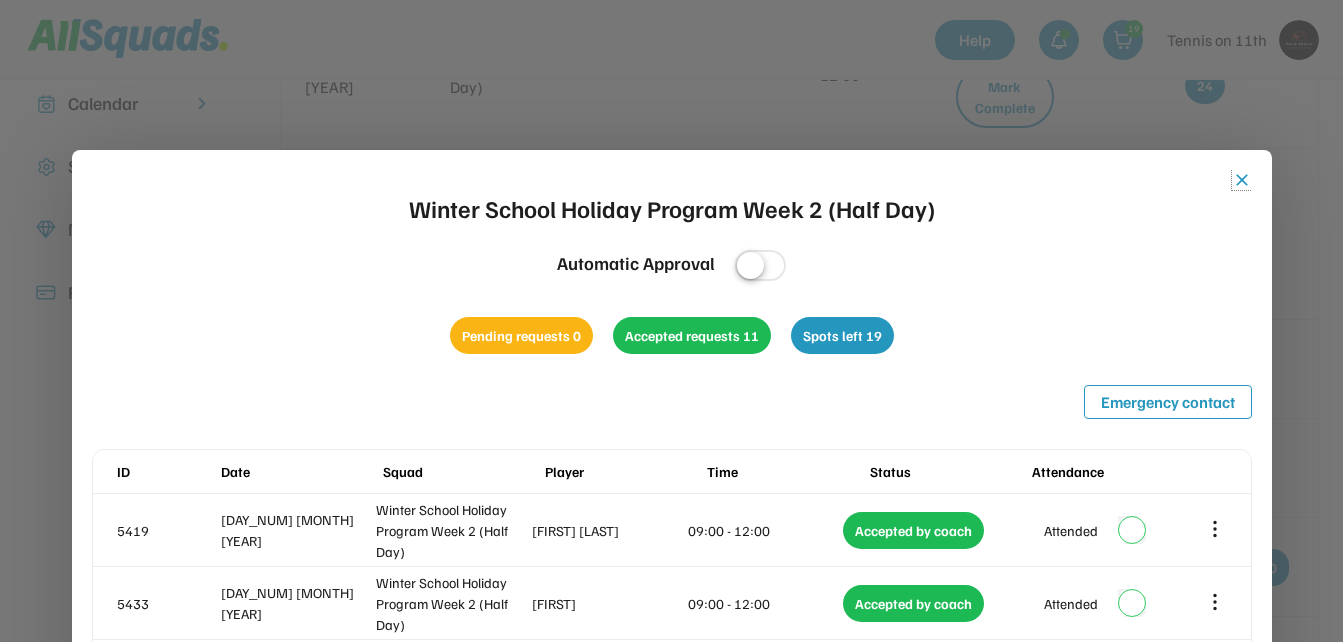 click on "close" at bounding box center (1242, 180) 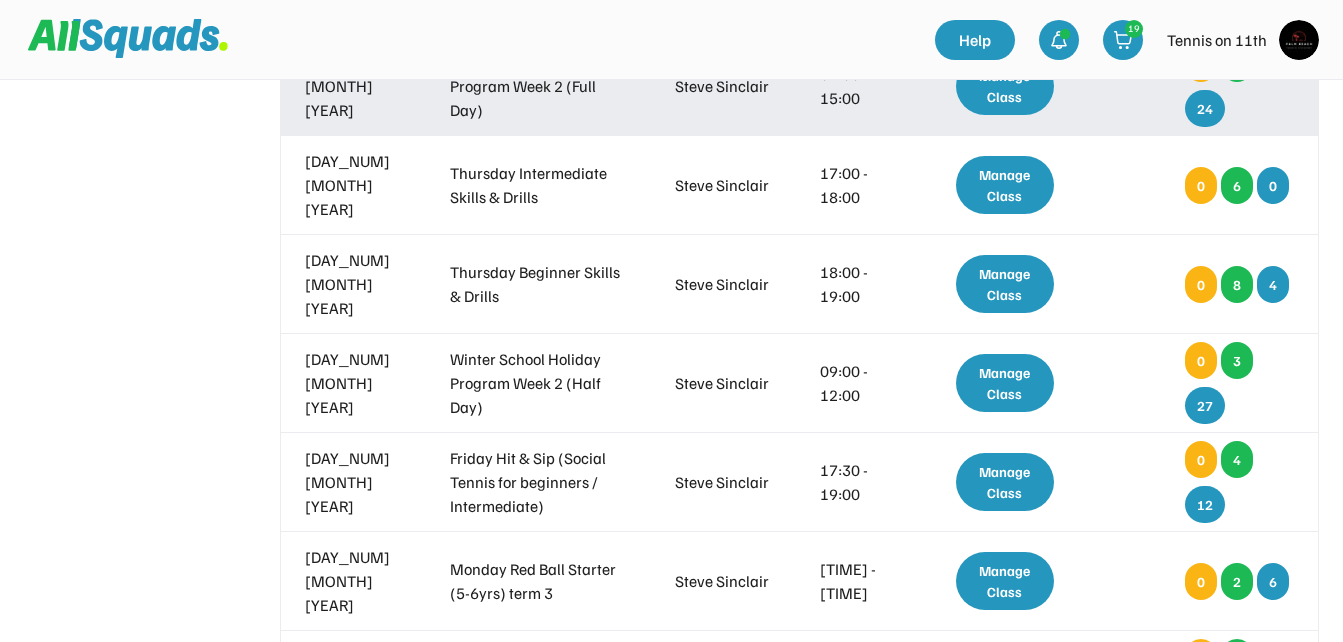scroll, scrollTop: 800, scrollLeft: 0, axis: vertical 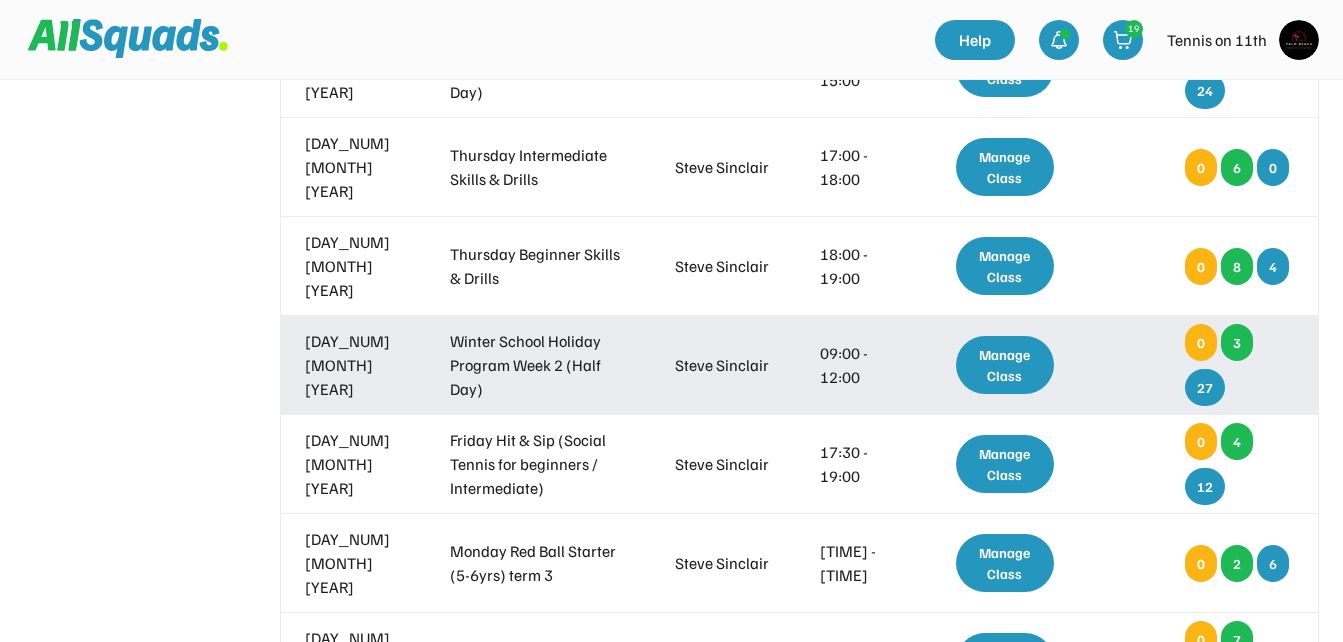 click on "Manage Class" at bounding box center (1005, 365) 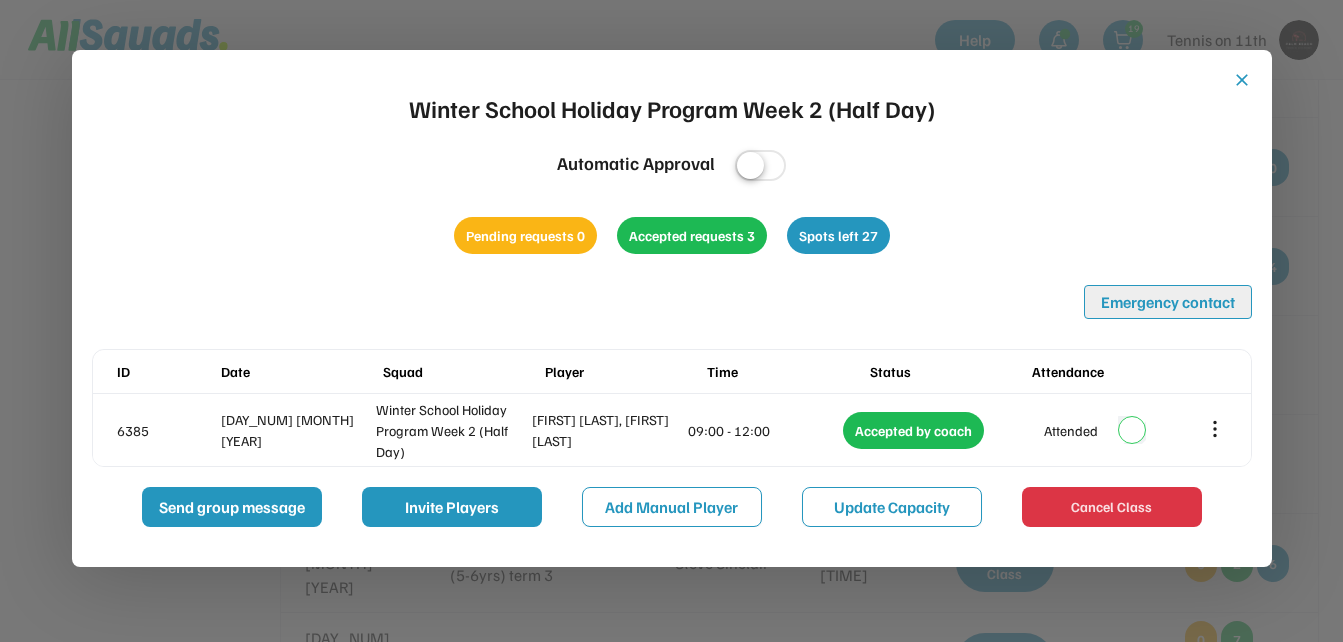 click on "Emergency contact" at bounding box center (1168, 302) 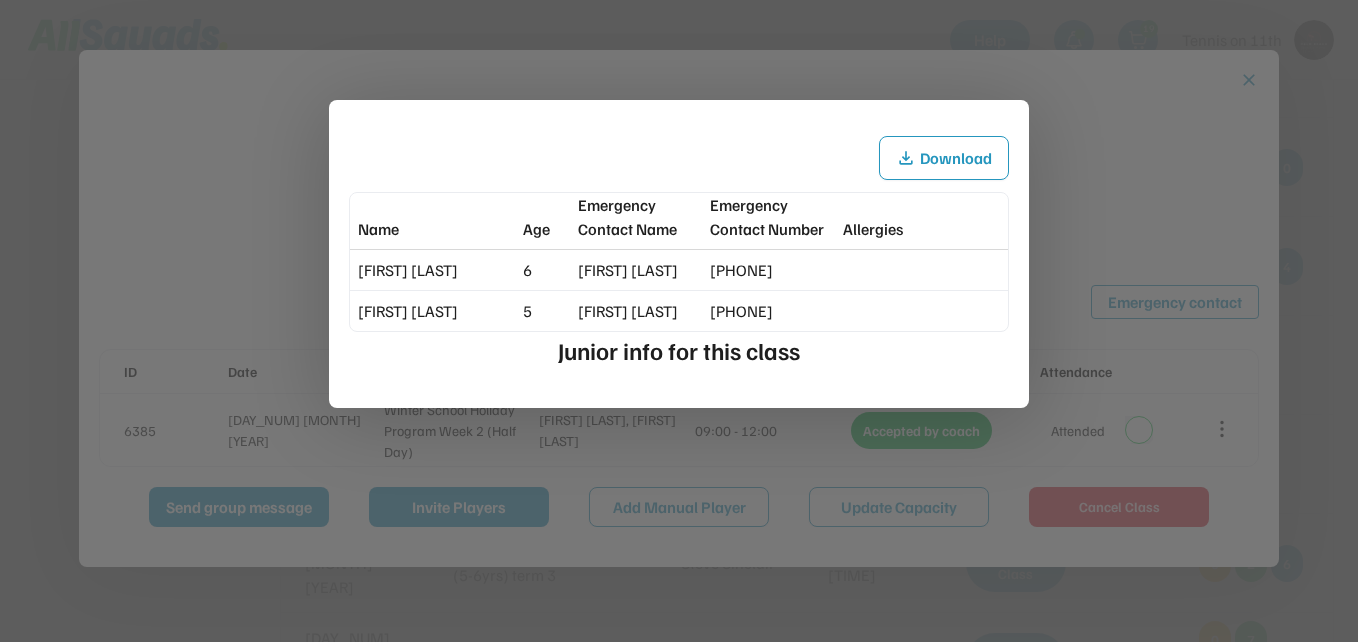 click at bounding box center [679, 321] 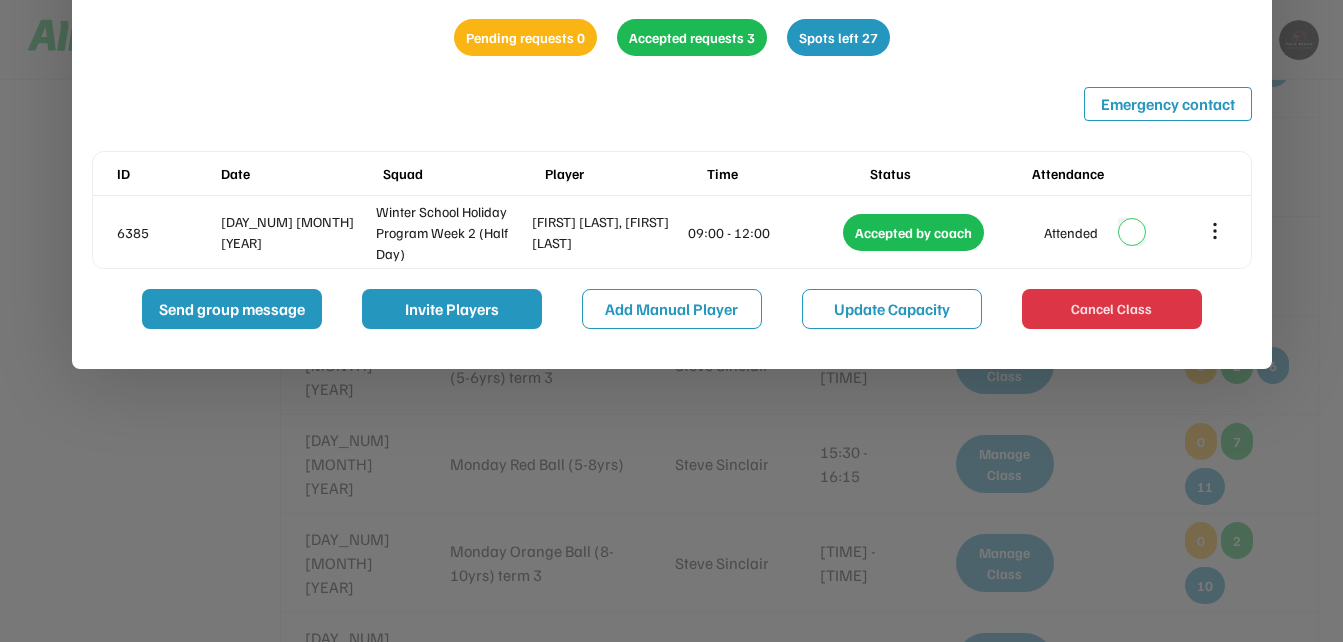 scroll, scrollTop: 1000, scrollLeft: 0, axis: vertical 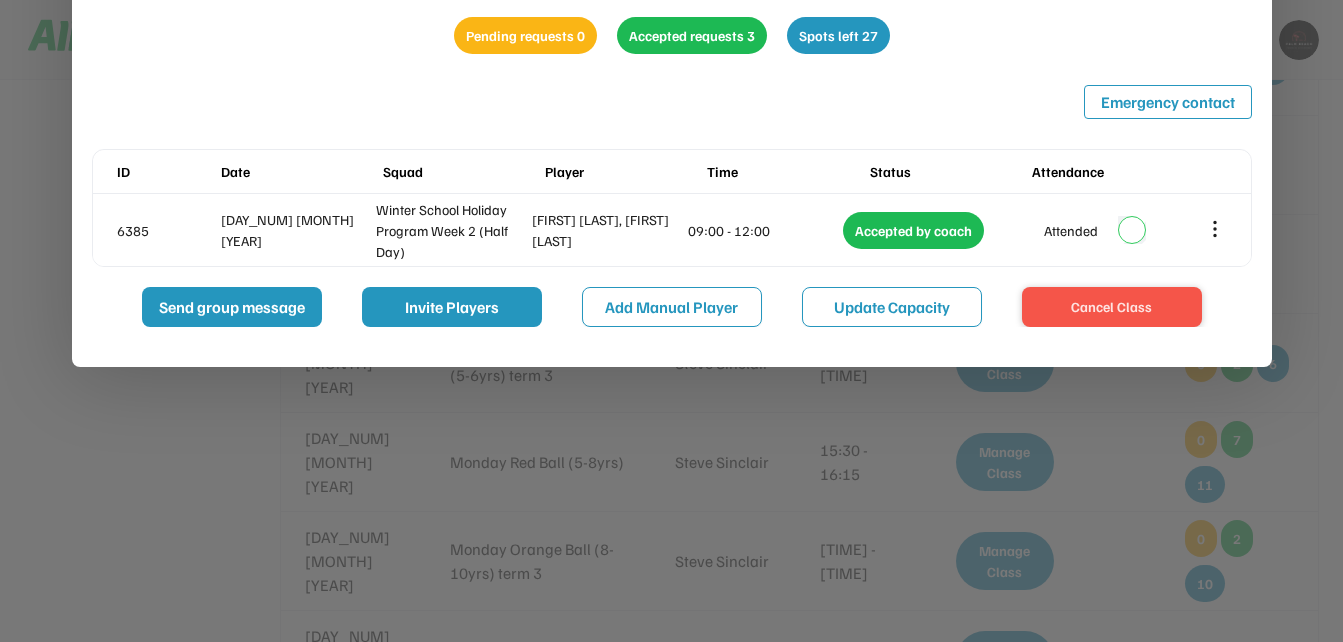 click on "Cancel Class" at bounding box center (0, 0) 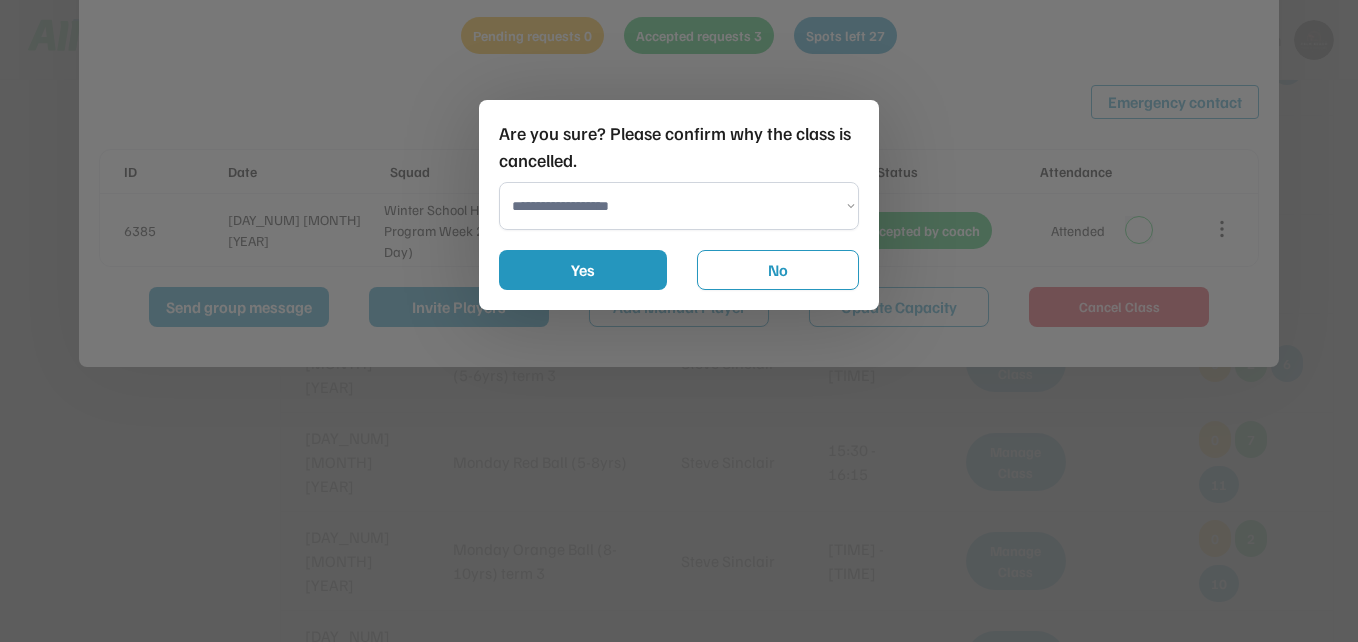 click on "**********" at bounding box center (679, 206) 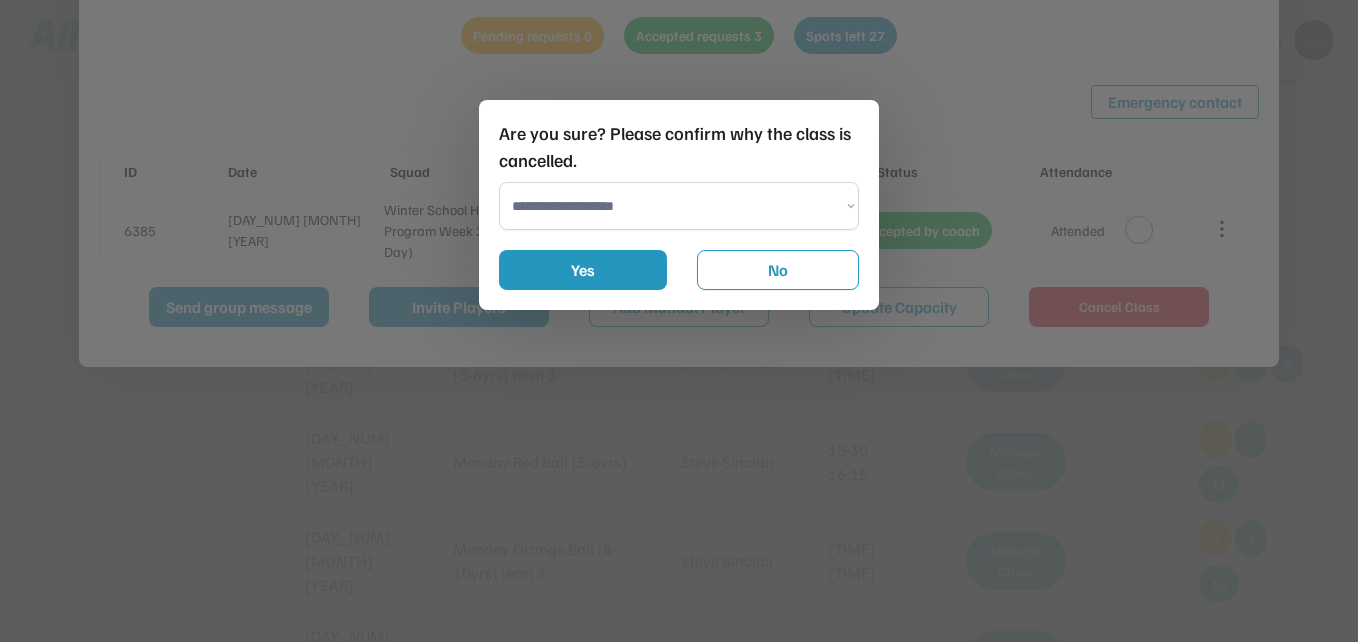 click on "**********" at bounding box center (679, 206) 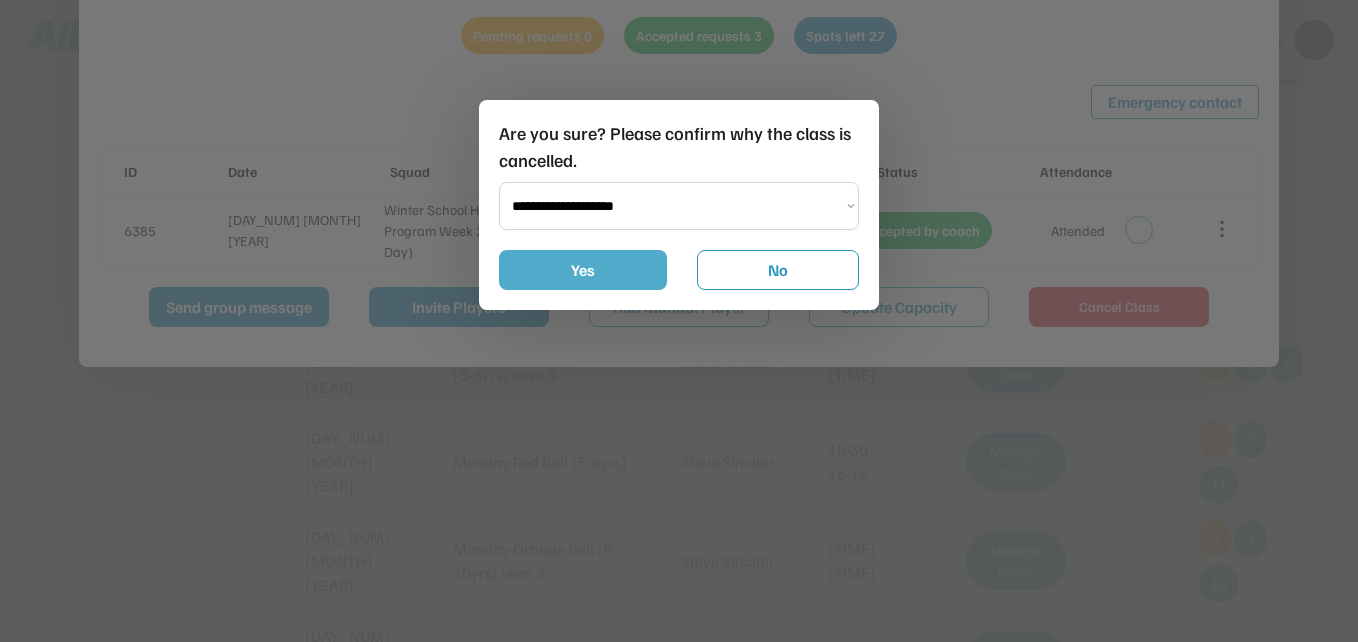 click on "Yes" at bounding box center [583, 270] 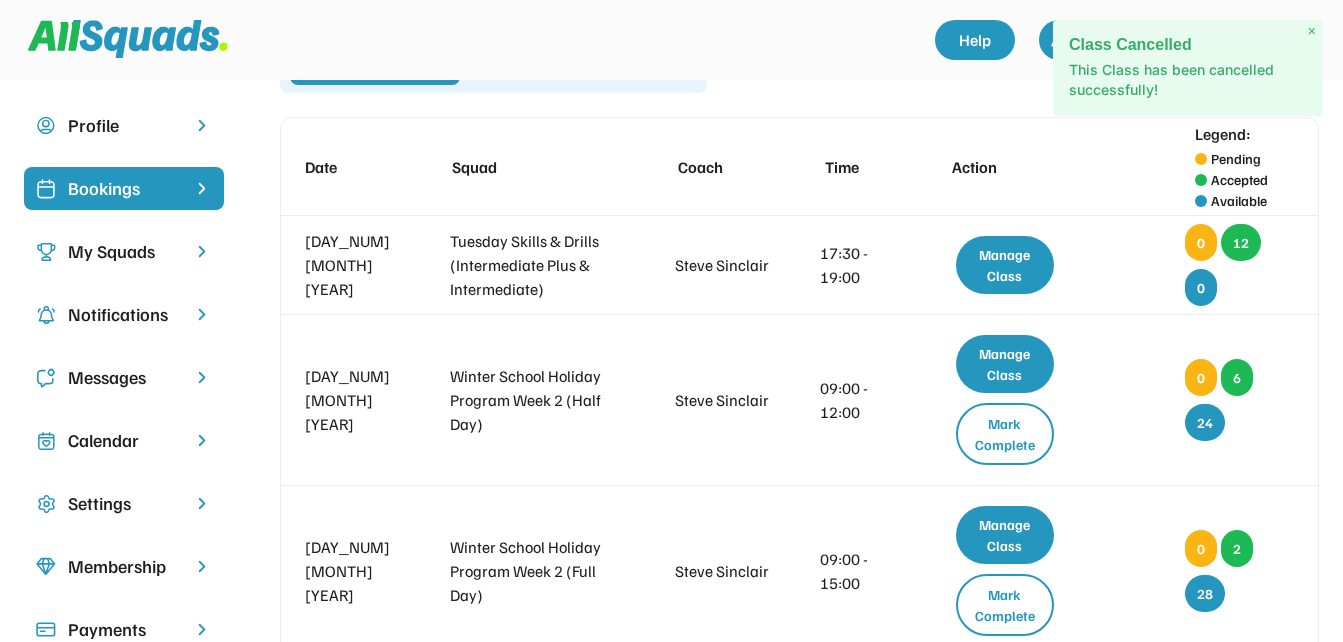 scroll, scrollTop: 0, scrollLeft: 0, axis: both 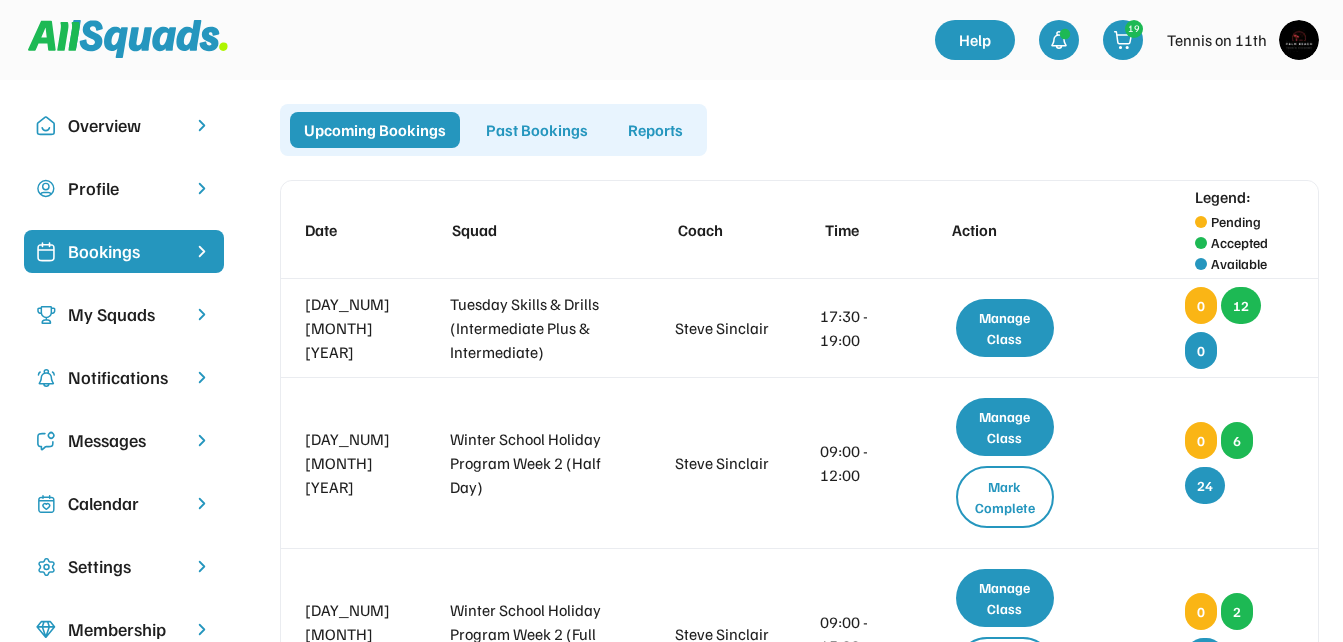 click on "My Squads" at bounding box center [124, 314] 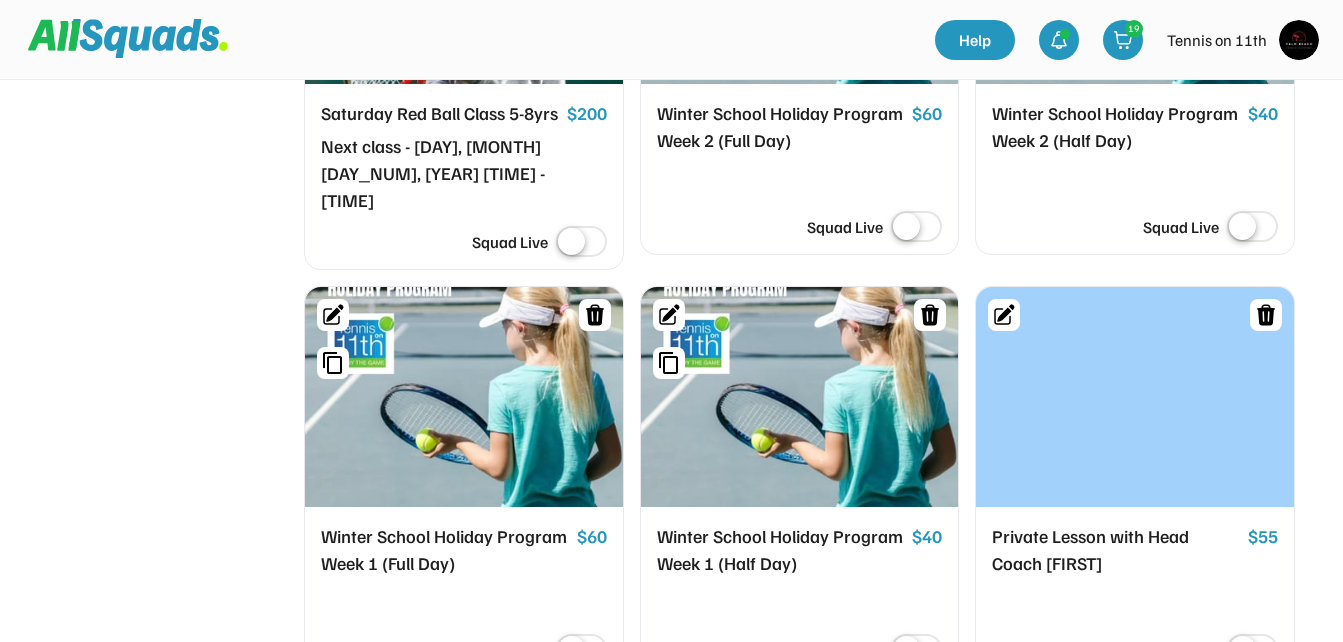 scroll, scrollTop: 3600, scrollLeft: 0, axis: vertical 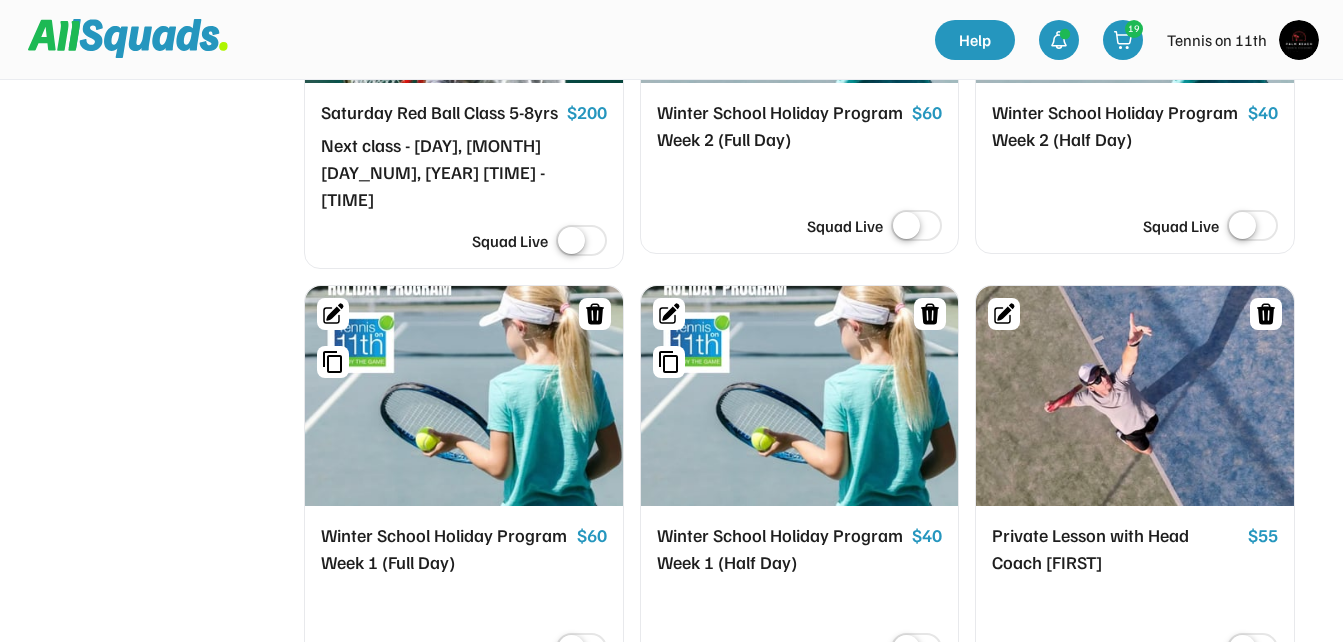 click at bounding box center (581, 650) 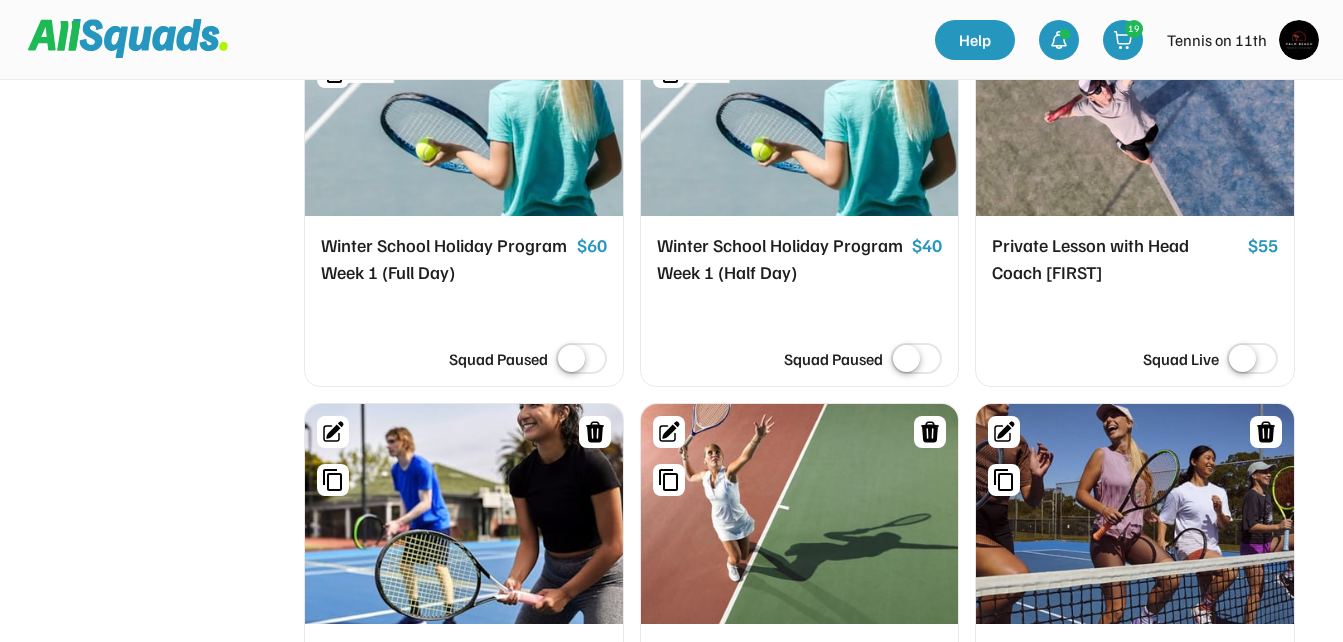 scroll, scrollTop: 4000, scrollLeft: 0, axis: vertical 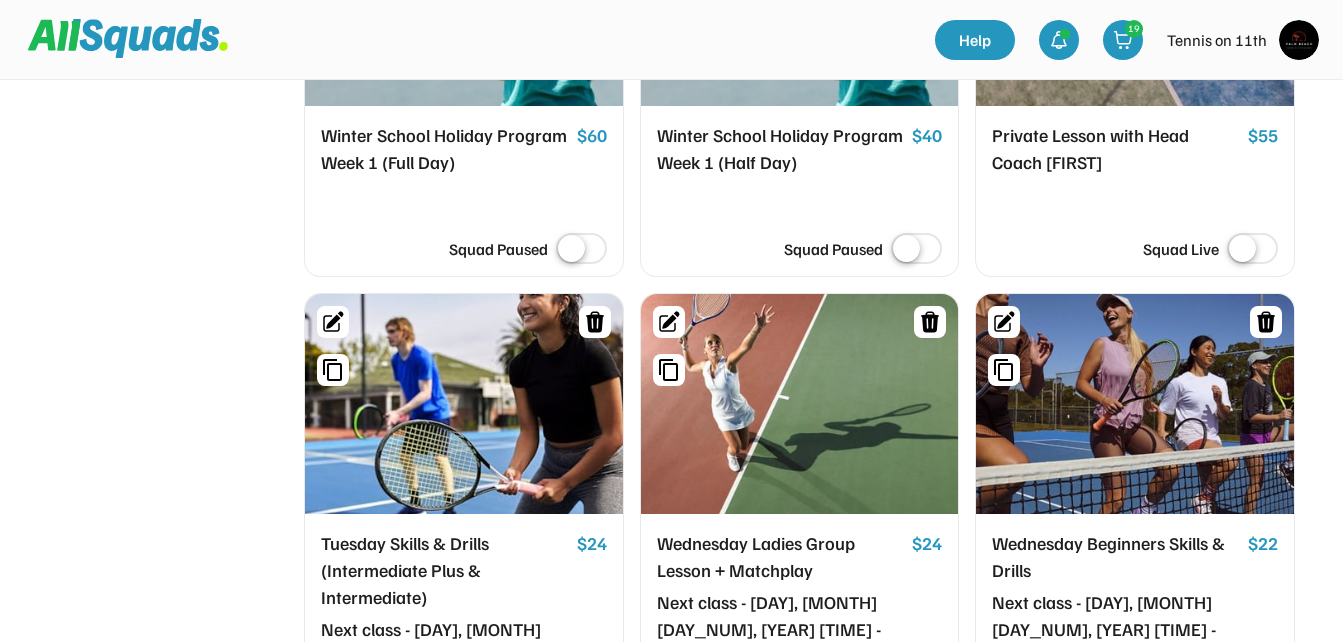 click at bounding box center [916, 699] 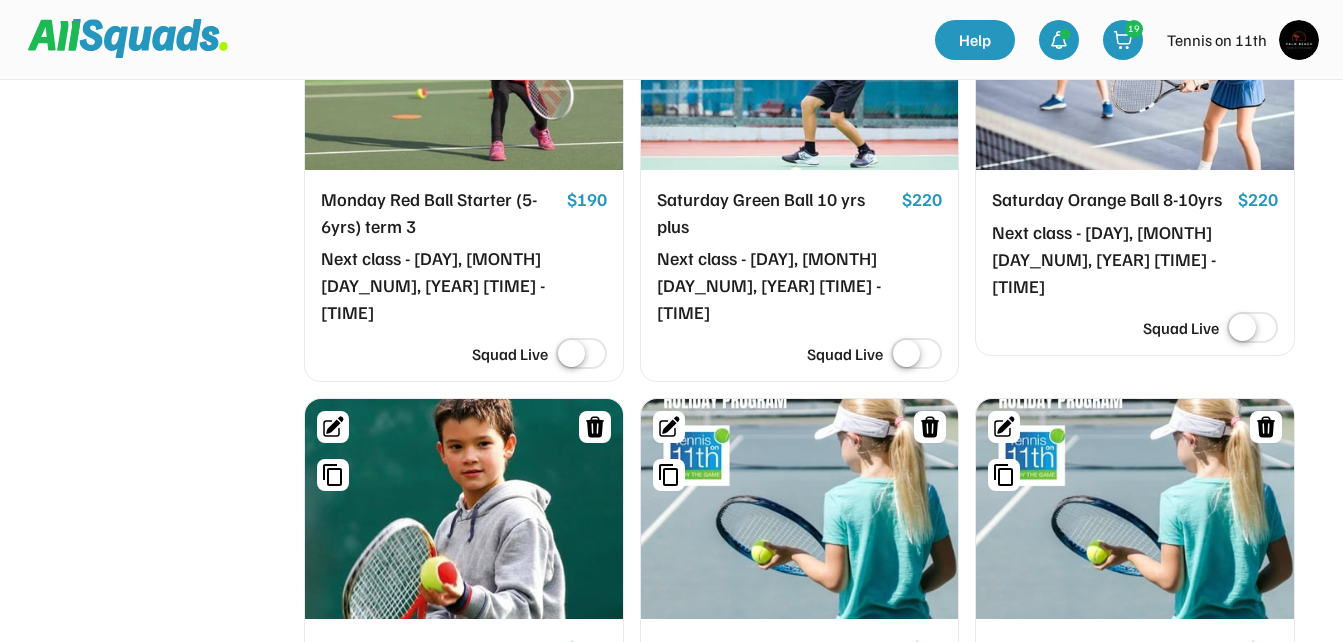 scroll, scrollTop: 3100, scrollLeft: 0, axis: vertical 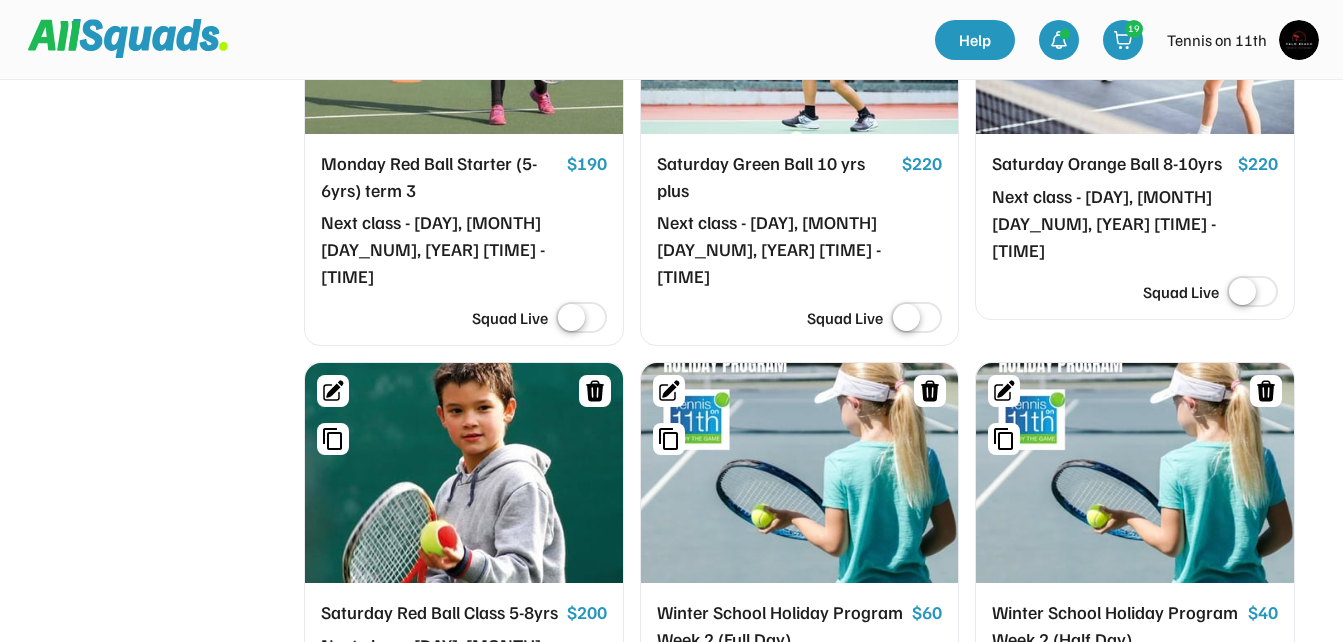click at bounding box center [1135, 473] 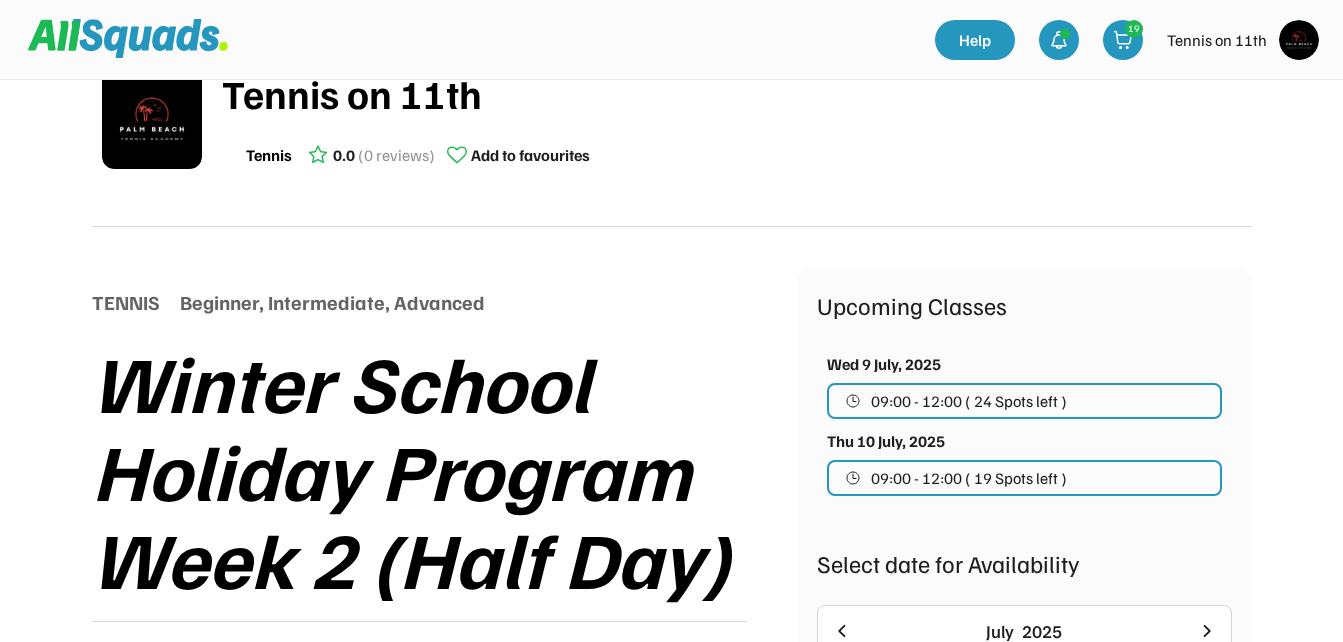 scroll, scrollTop: 0, scrollLeft: 0, axis: both 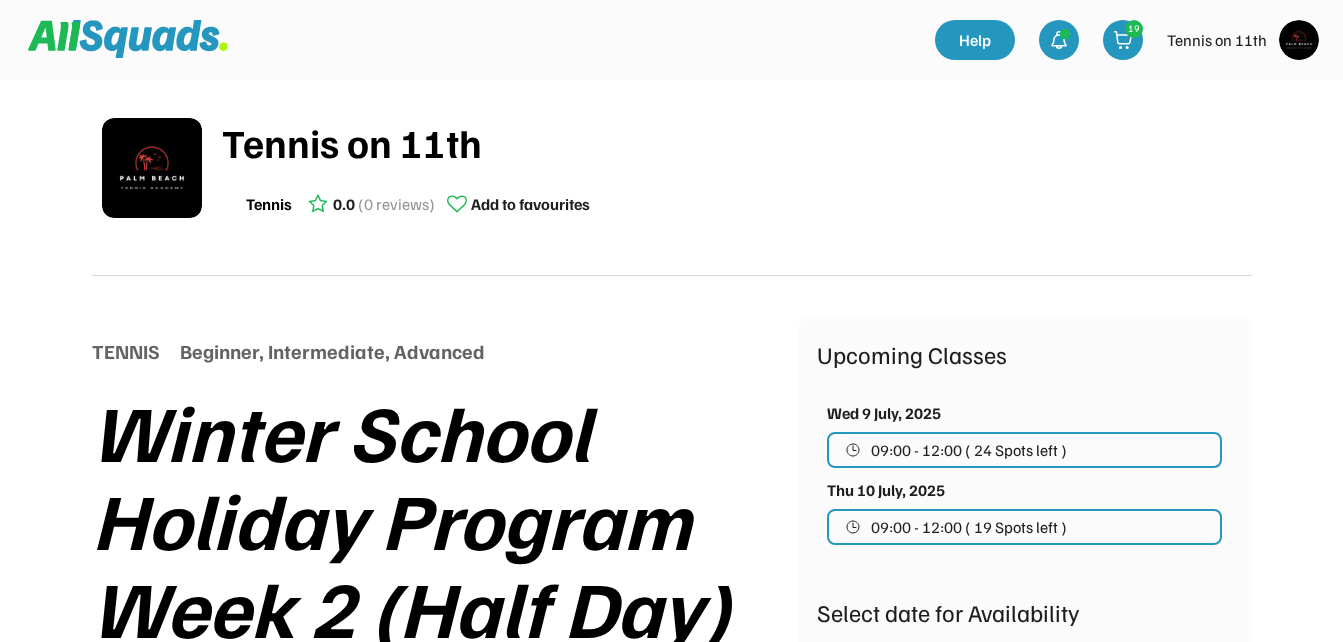 click at bounding box center [1299, 40] 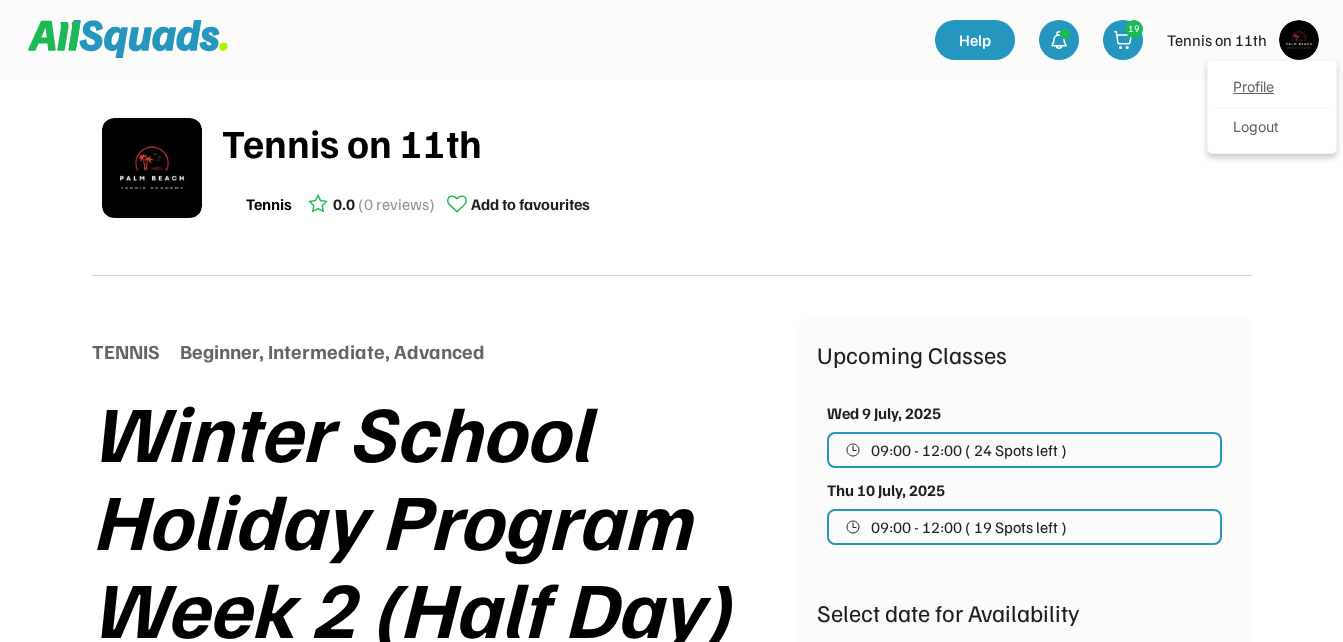 click on "Profile" at bounding box center [1272, 88] 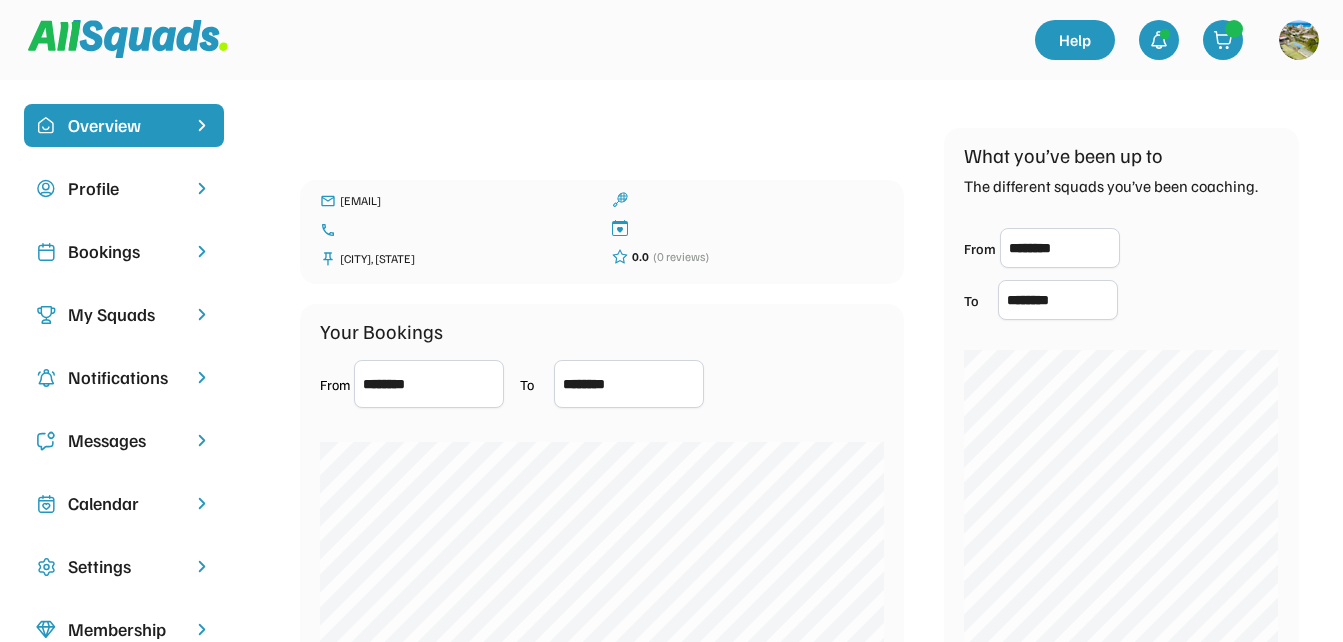 scroll, scrollTop: 0, scrollLeft: 0, axis: both 